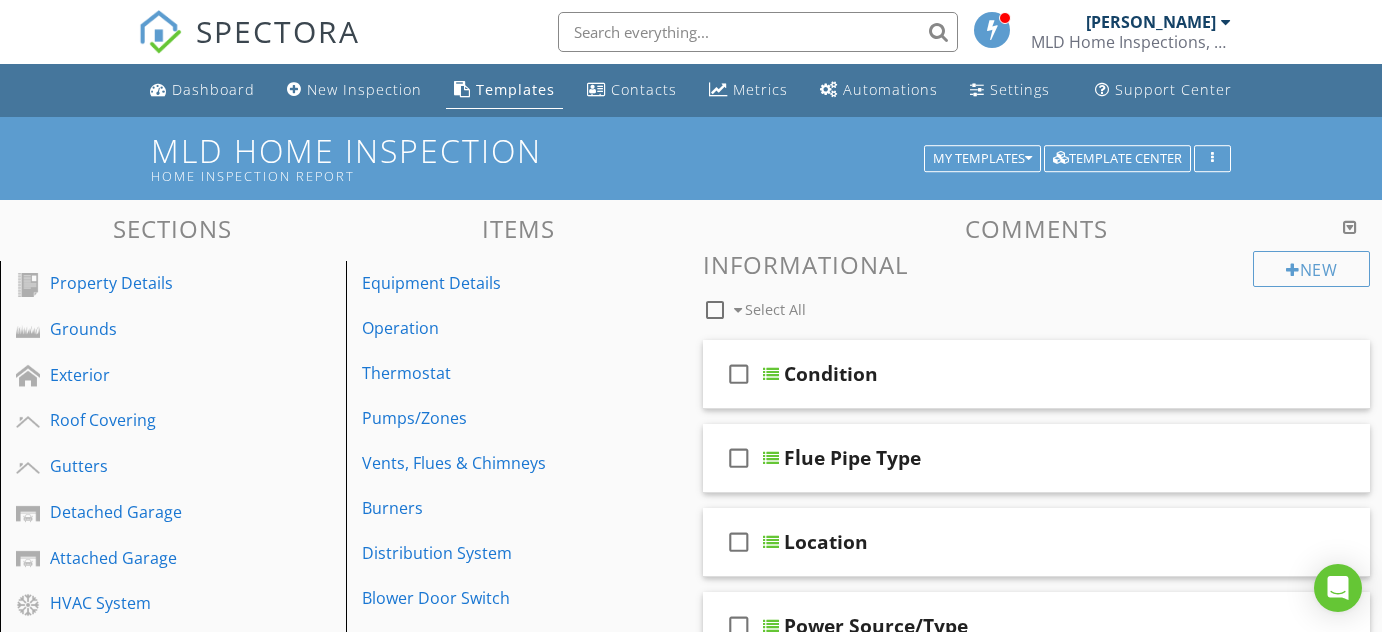 scroll, scrollTop: 90, scrollLeft: 0, axis: vertical 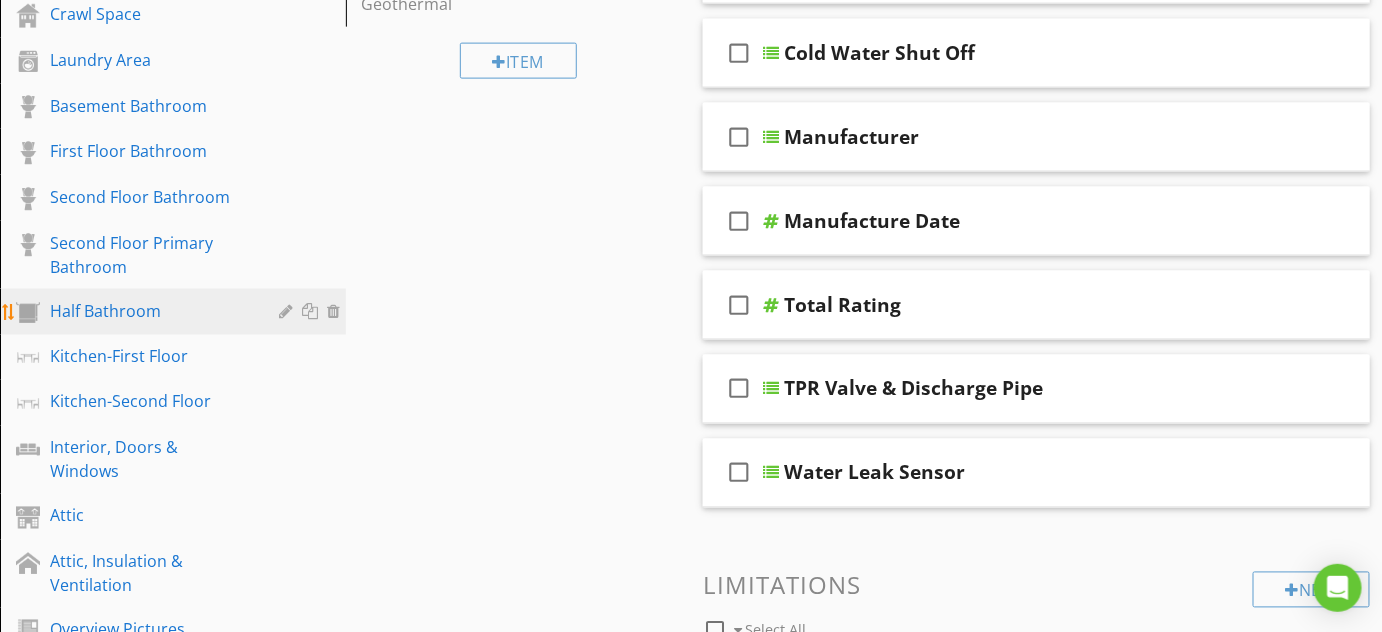 click on "Half Bathroom" at bounding box center [150, 311] 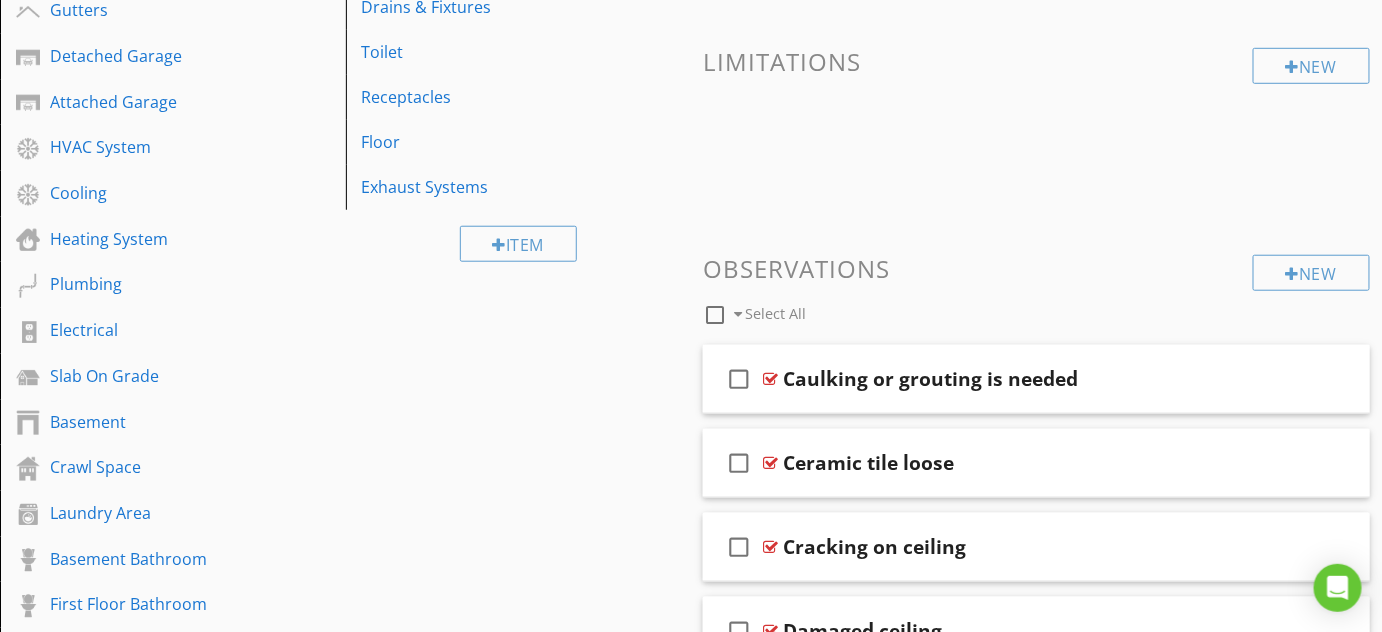 scroll, scrollTop: 454, scrollLeft: 0, axis: vertical 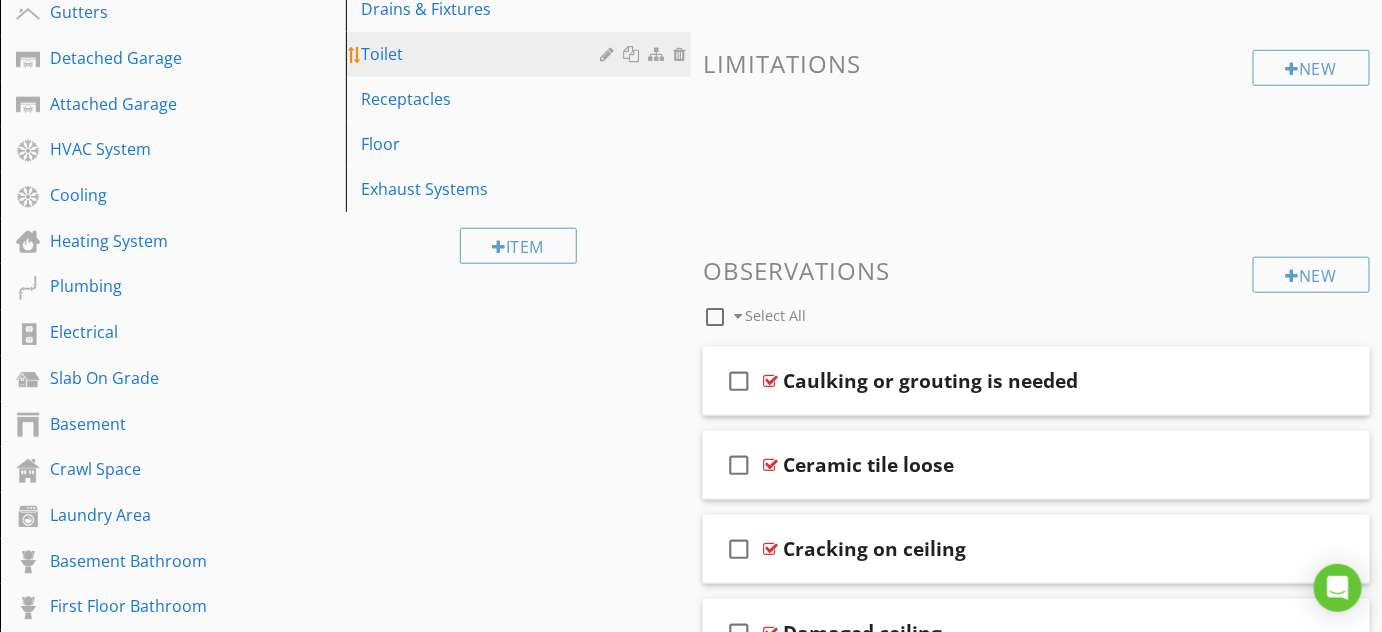 click on "Toilet" at bounding box center [522, 54] 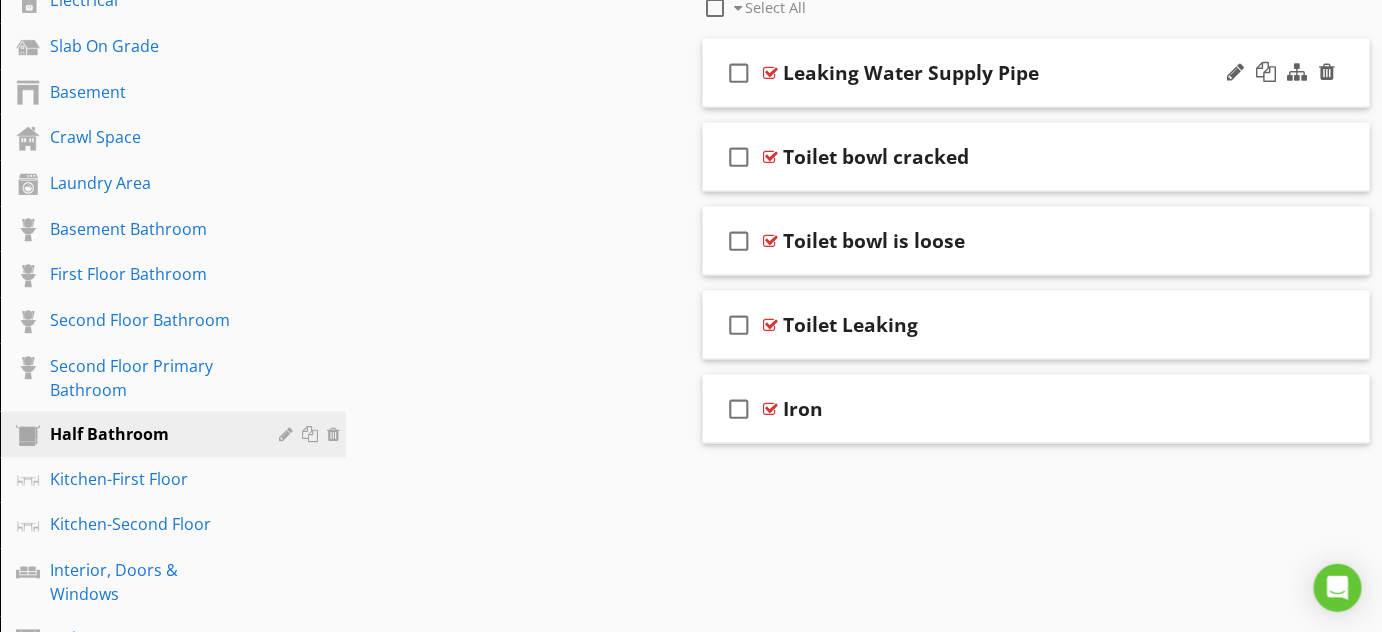 scroll, scrollTop: 818, scrollLeft: 0, axis: vertical 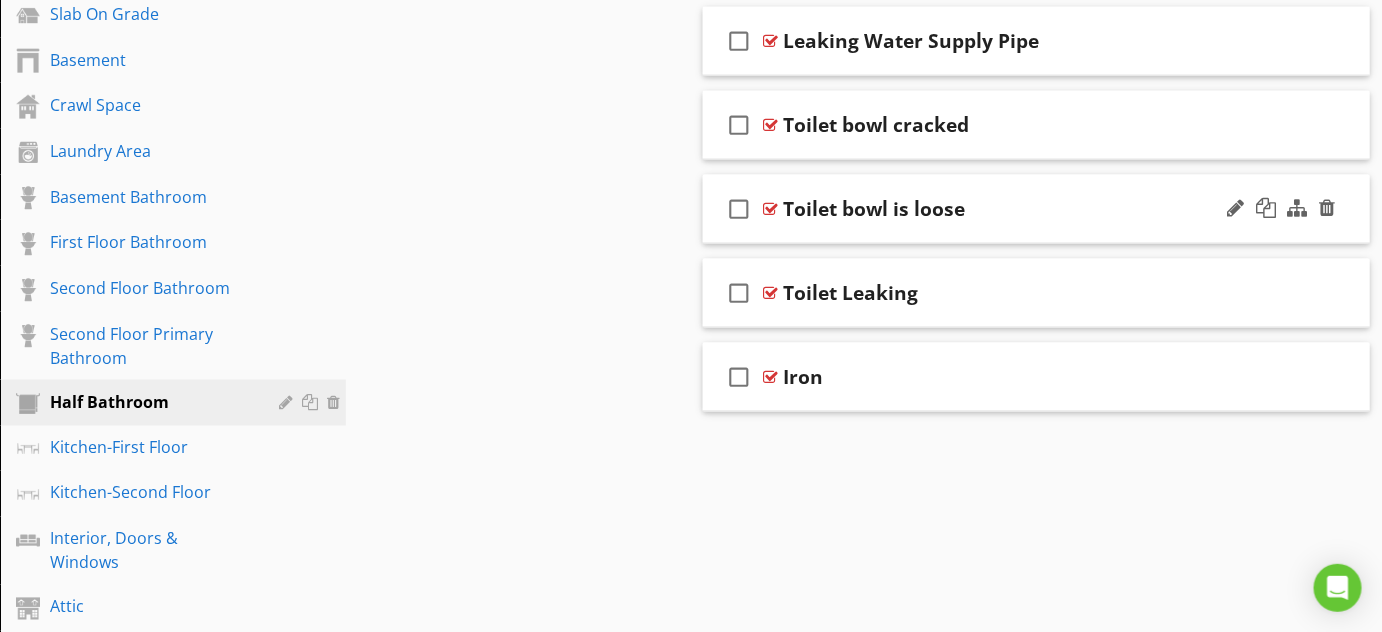 click on "check_box_outline_blank
Toilet bowl is loose" at bounding box center [1036, 209] 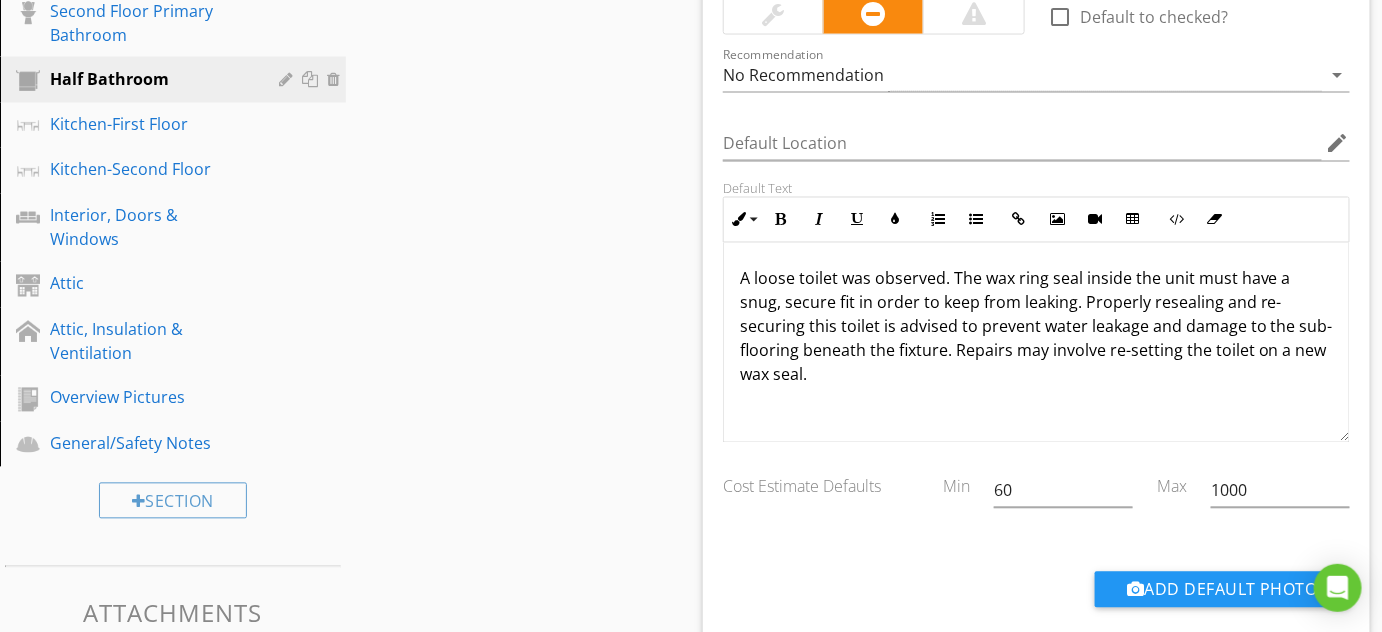 scroll, scrollTop: 1181, scrollLeft: 0, axis: vertical 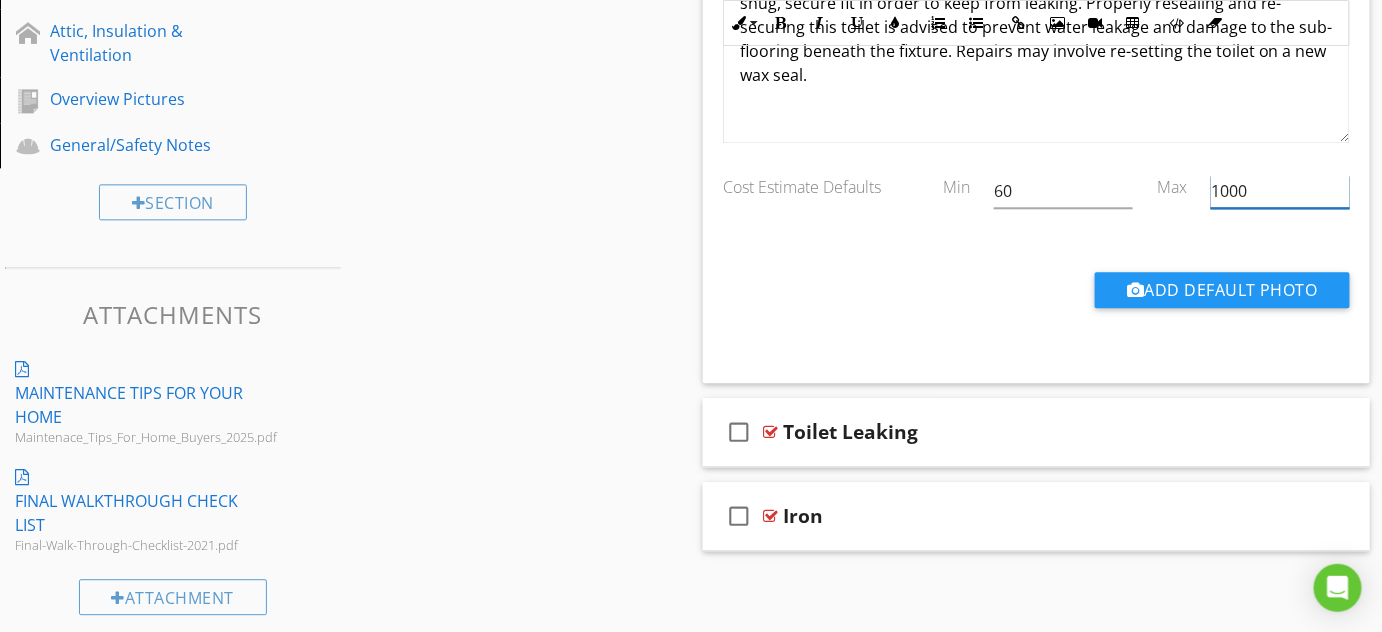 click on "Cost Estimate Defaults    Min   60   Max   1000" at bounding box center (1036, 193) 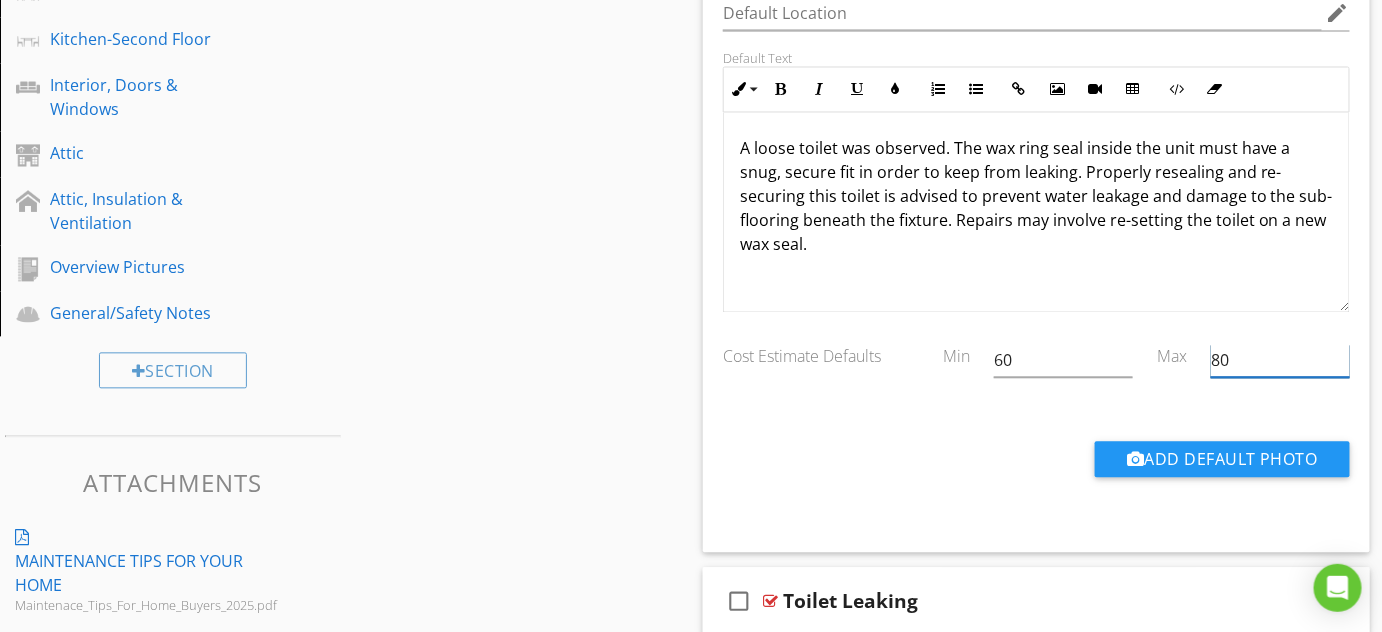 scroll, scrollTop: 1167, scrollLeft: 0, axis: vertical 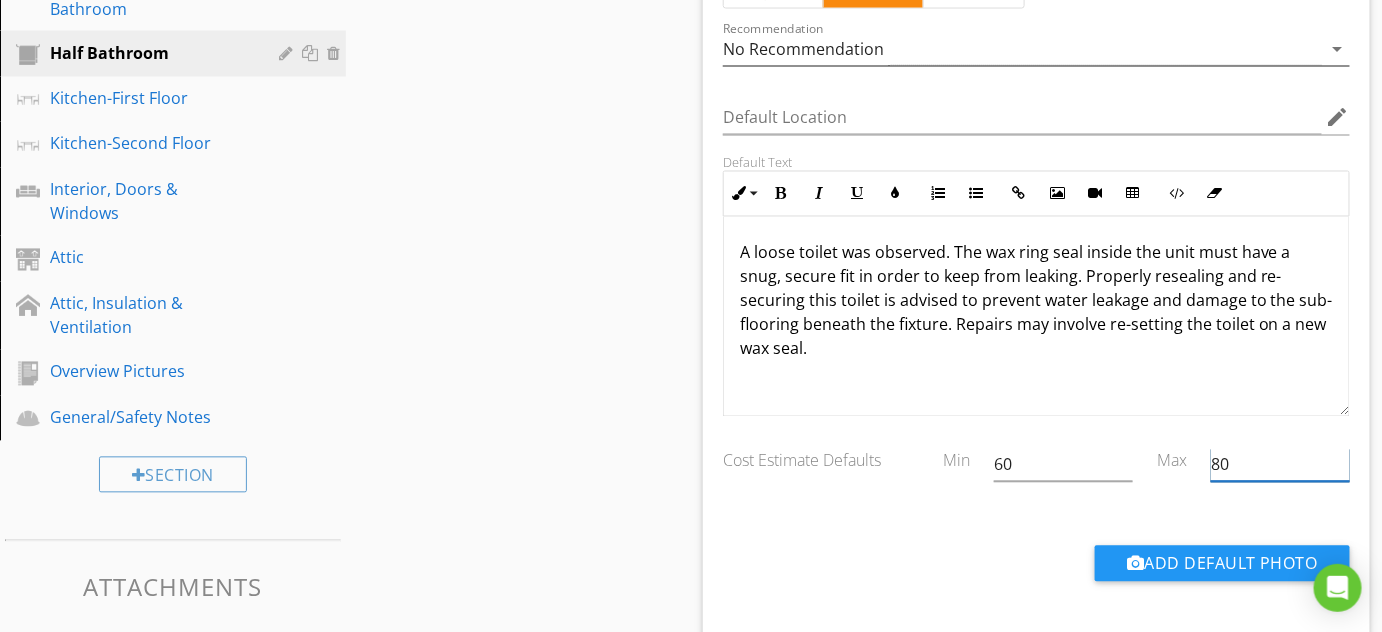 type on "80" 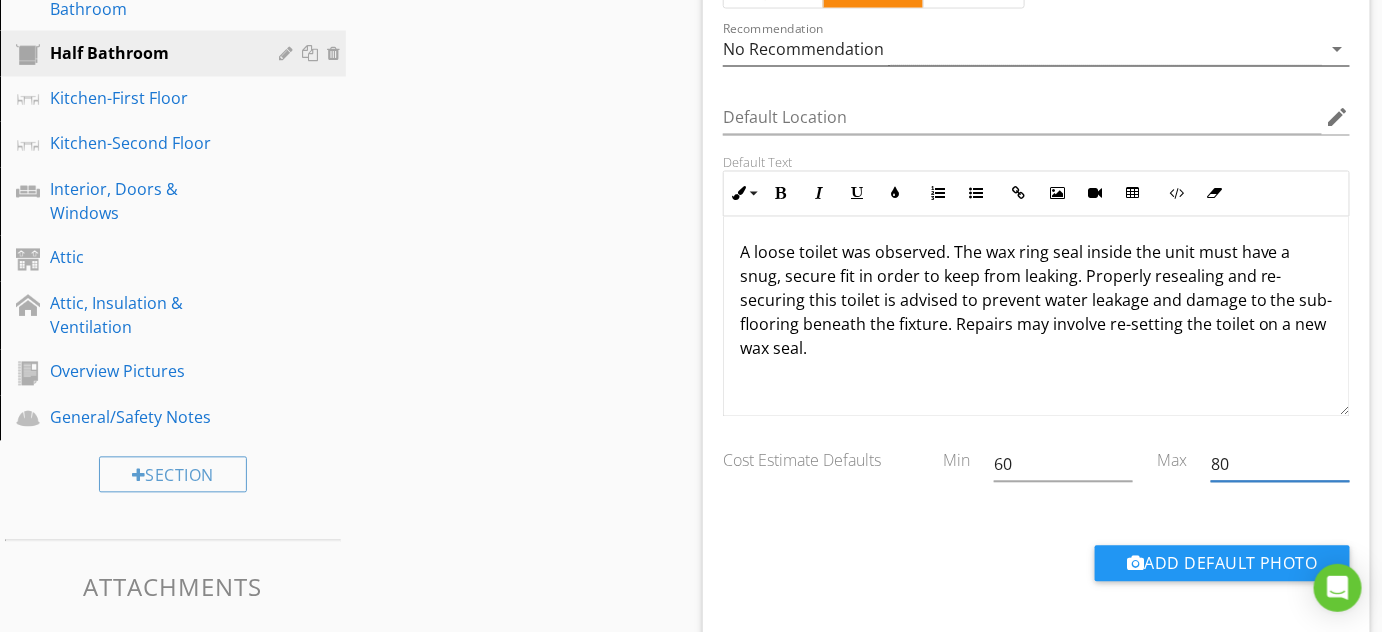 click on "No Recommendation" at bounding box center (1022, 49) 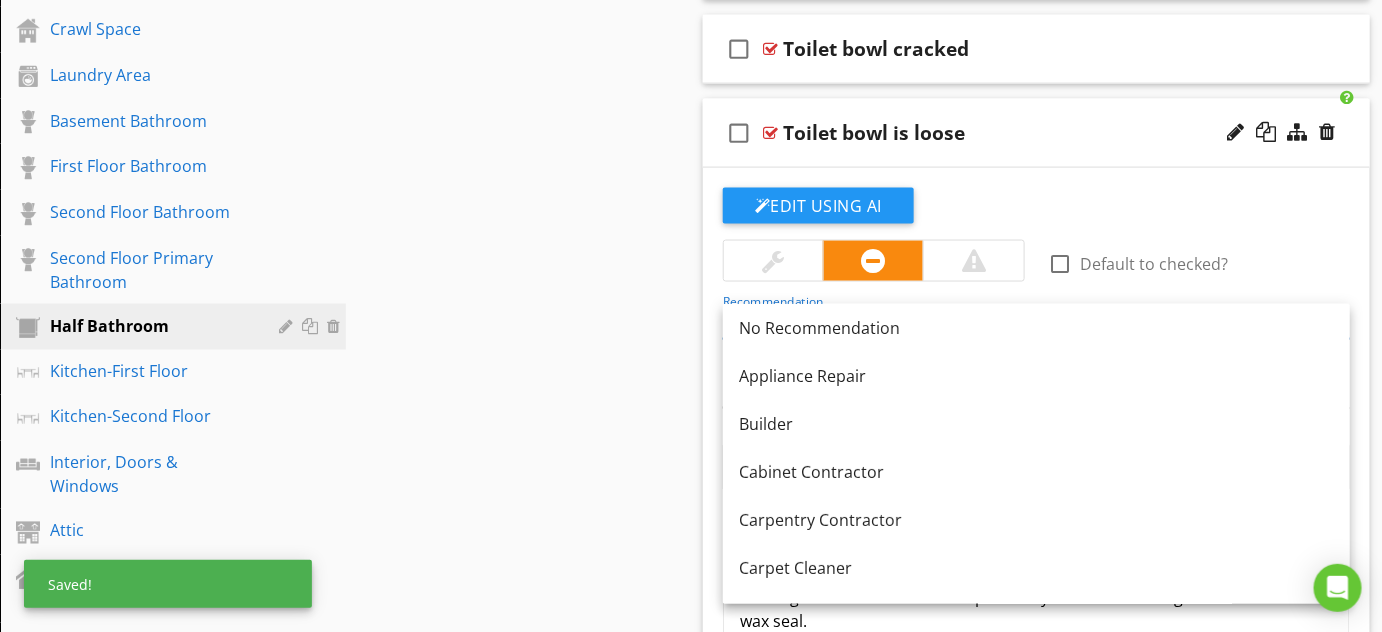 scroll, scrollTop: 985, scrollLeft: 0, axis: vertical 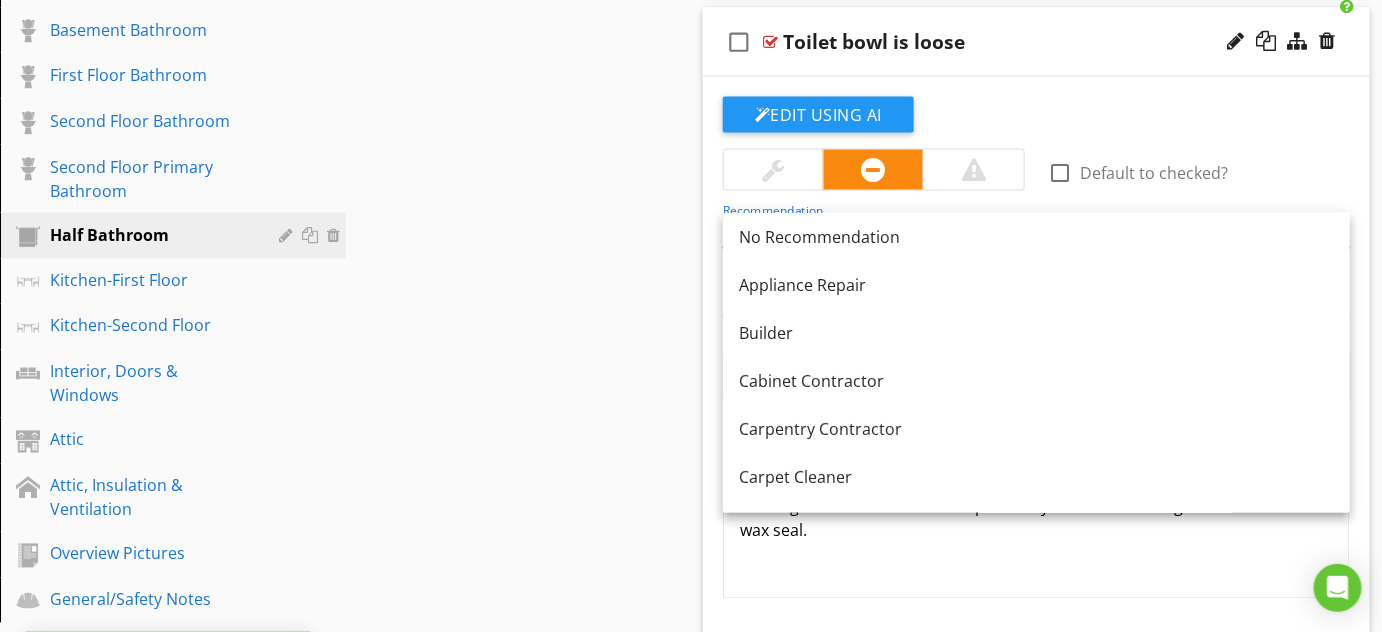 click on "Comments
New
Informational
New
Limitations   check_box_outline_blank     Select All     check_box_outline_blank
Water Off
New
Observations   check_box_outline_blank     Select All     check_box_outline_blank
Leaking Water Supply Pipe
check_box_outline_blank
Toilet bowl cracked
check_box_outline_blank
Toilet bowl is loose
Edit Using AI
check_box_outline_blank Default to checked?           Recommendation Handyman arrow_drop_down   Default Location edit       Default Text   Inline Style XLarge Large Normal Small Light Small/Light Bold Italic Underline Colors Ordered List Unordered List Insert Link Insert Image Insert Video Insert Table Code View Clear Formatting Enter text here    Cost Estimate Defaults    Min   60   Max" at bounding box center (1036, 150) 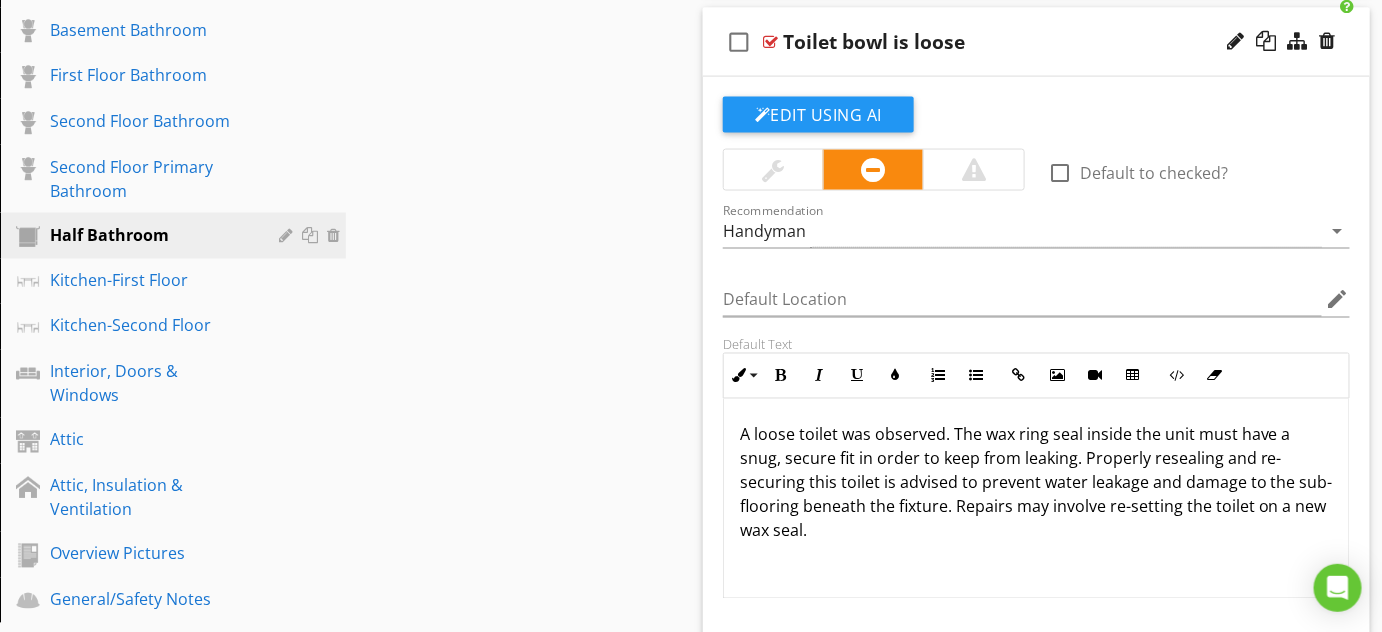 drag, startPoint x: 835, startPoint y: 116, endPoint x: 815, endPoint y: 124, distance: 21.540659 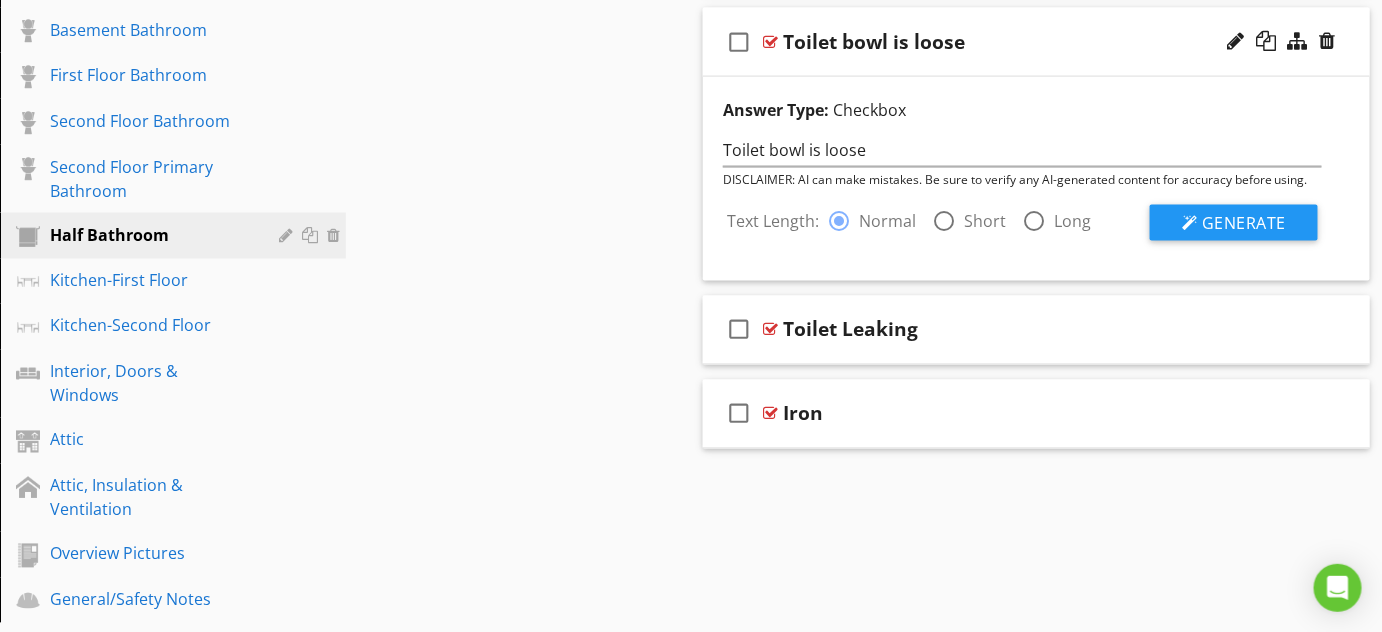 click at bounding box center [944, 221] 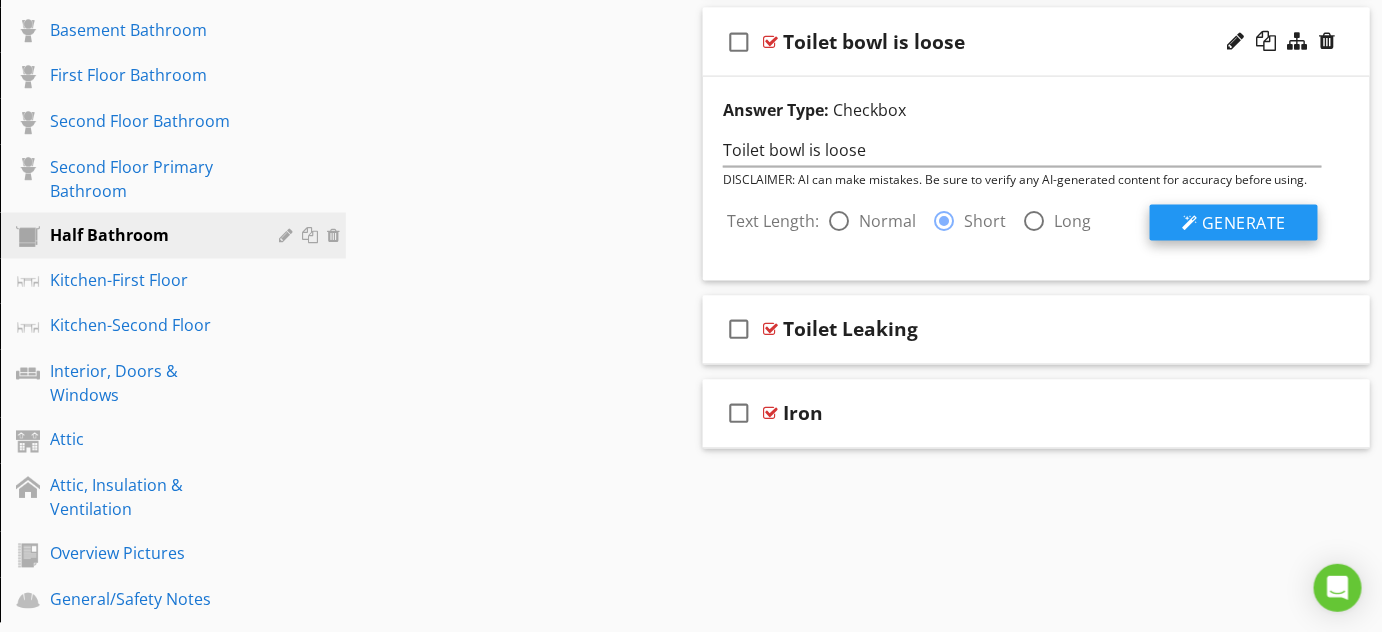 click on "Generate" at bounding box center [1244, 223] 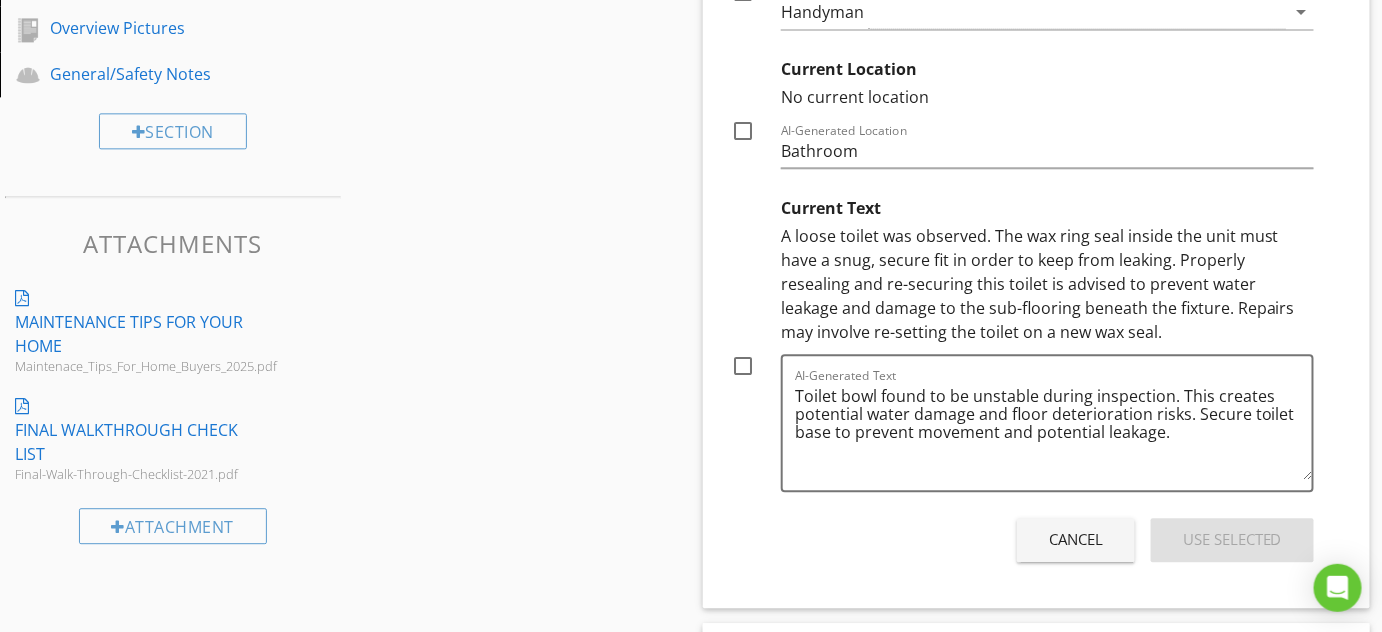 scroll, scrollTop: 1530, scrollLeft: 0, axis: vertical 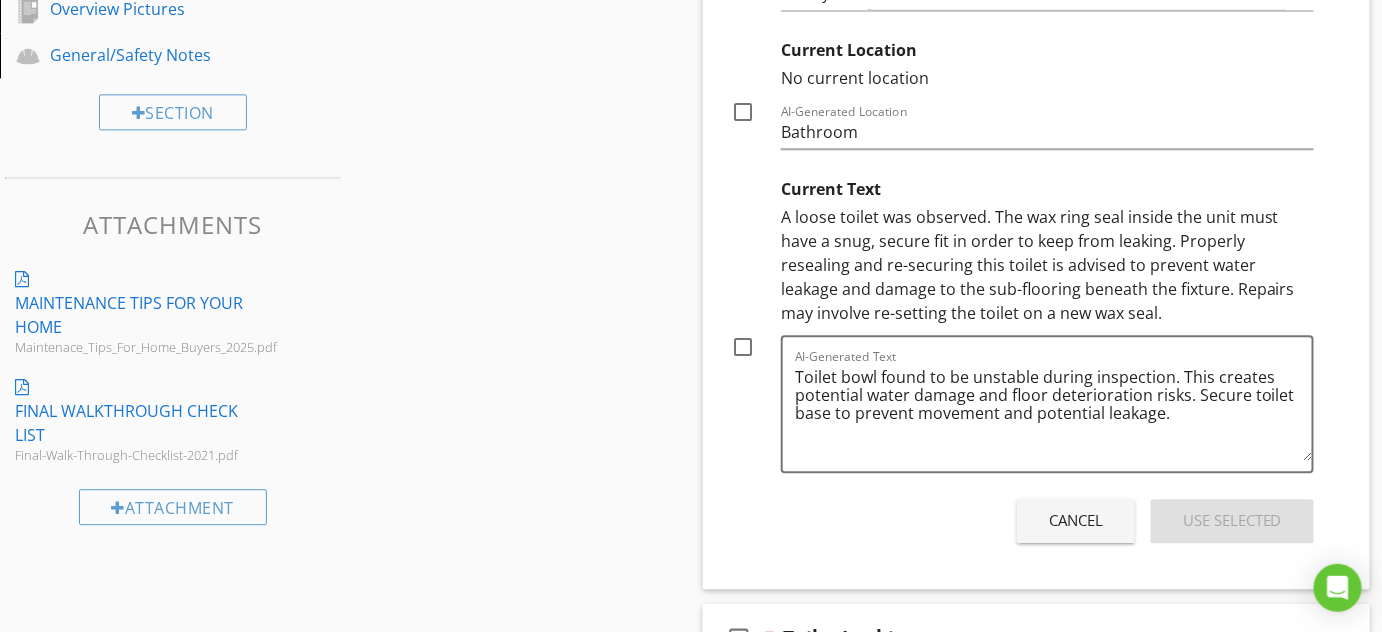 click at bounding box center (743, 347) 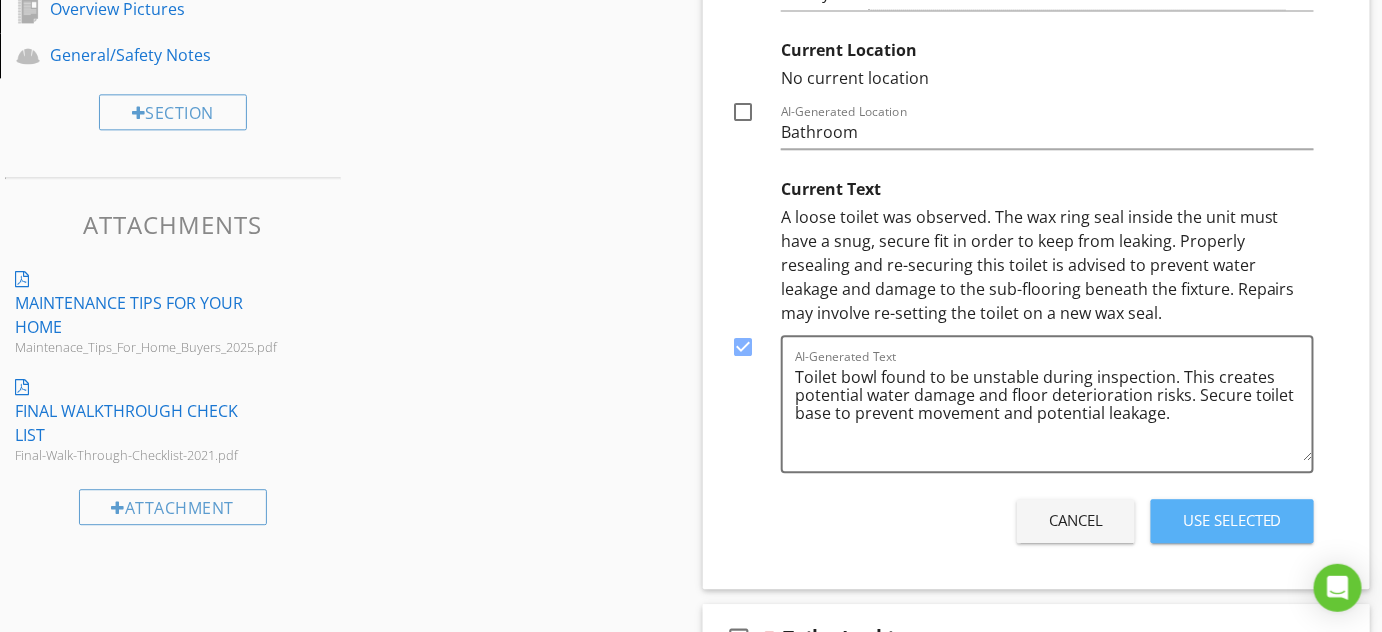 click on "Use Selected" at bounding box center [1232, 520] 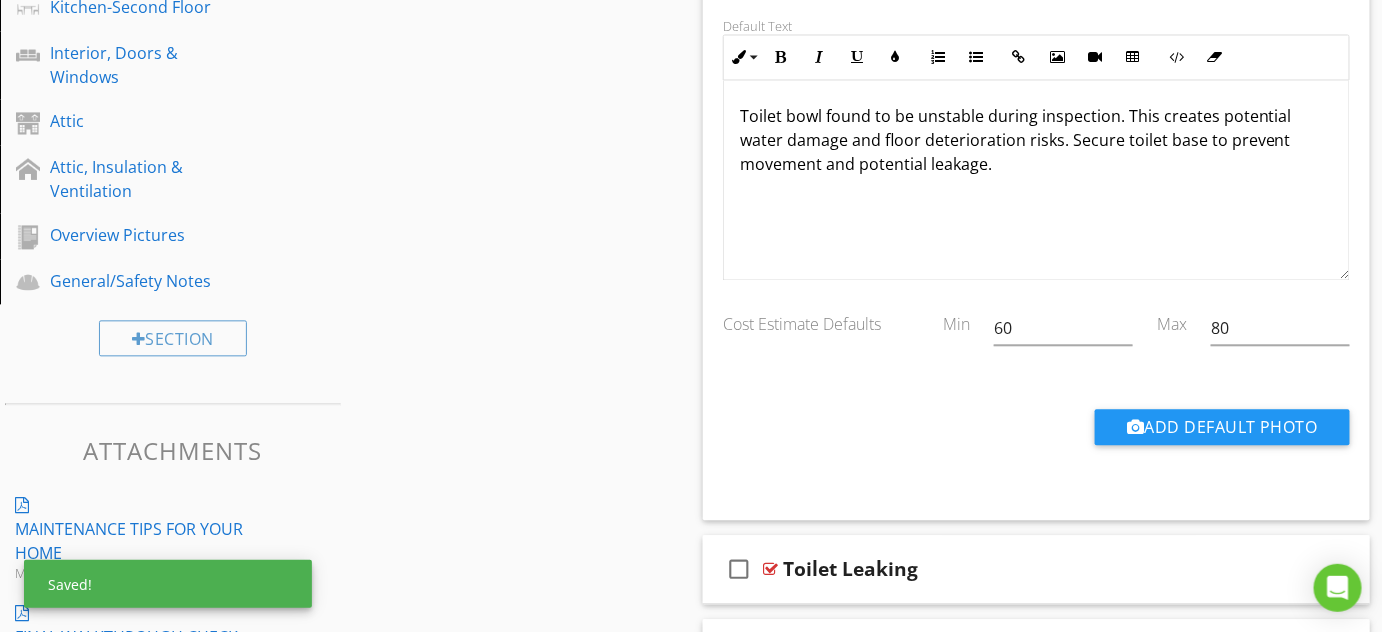 scroll, scrollTop: 1258, scrollLeft: 0, axis: vertical 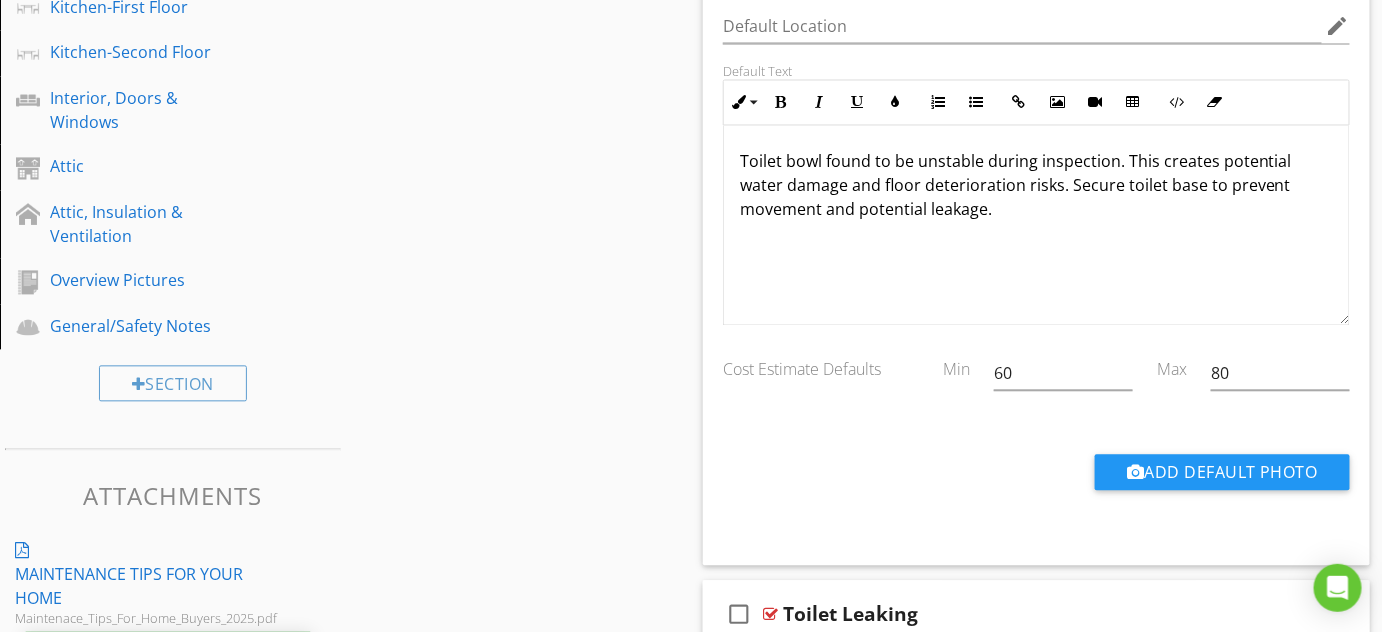 click on "Toilet bowl found to be unstable during inspection. This creates potential water damage and floor deterioration risks. Secure toilet base to prevent movement and potential leakage." at bounding box center [1036, 186] 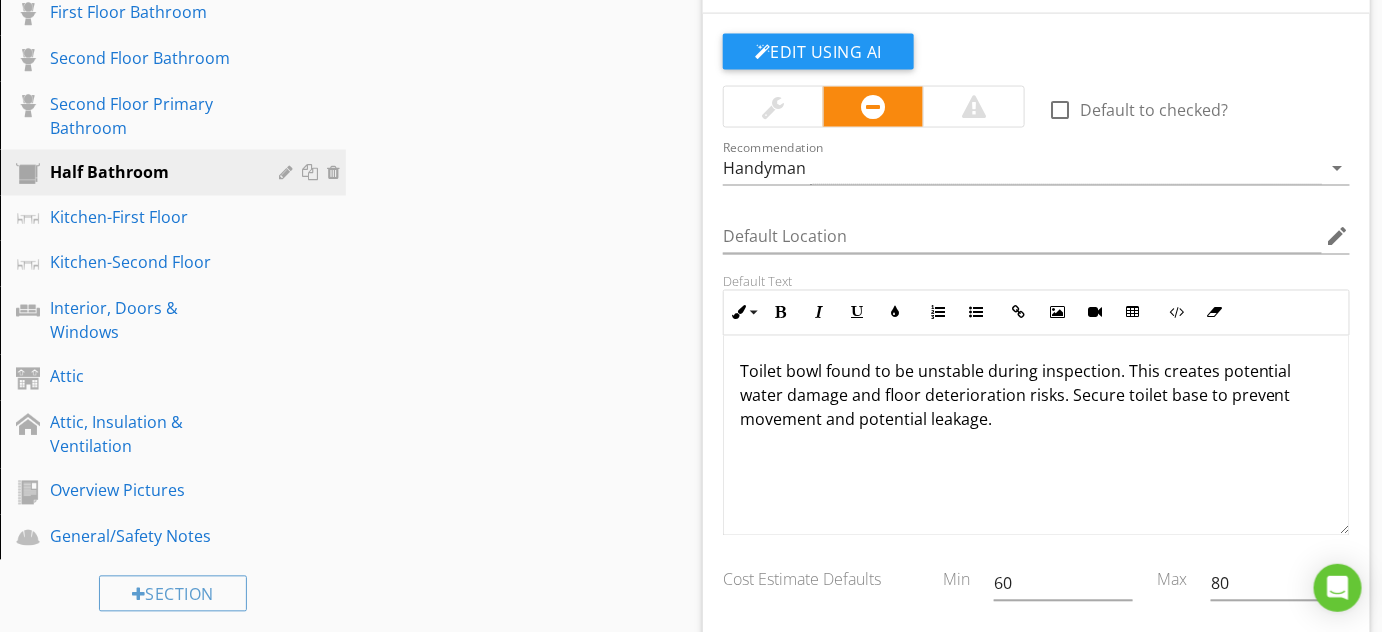 scroll, scrollTop: 1076, scrollLeft: 0, axis: vertical 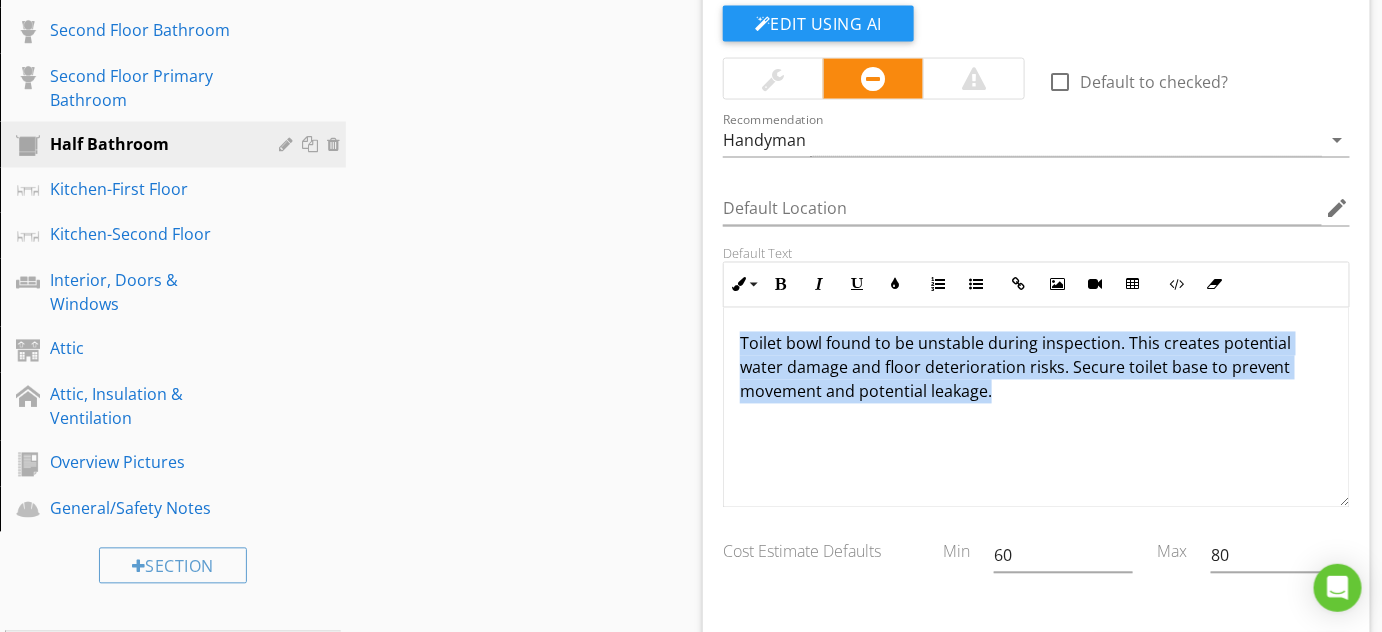drag, startPoint x: 994, startPoint y: 388, endPoint x: 727, endPoint y: 334, distance: 272.40594 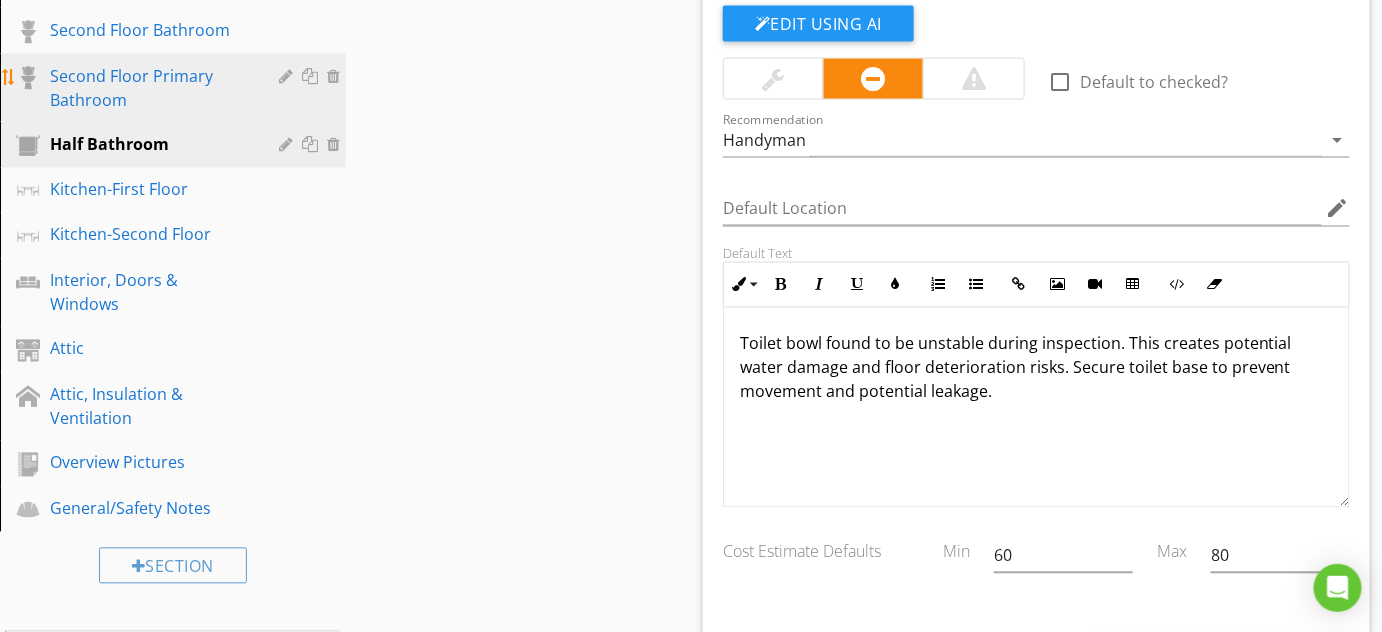 click on "Second Floor Primary Bathroom" at bounding box center (150, 88) 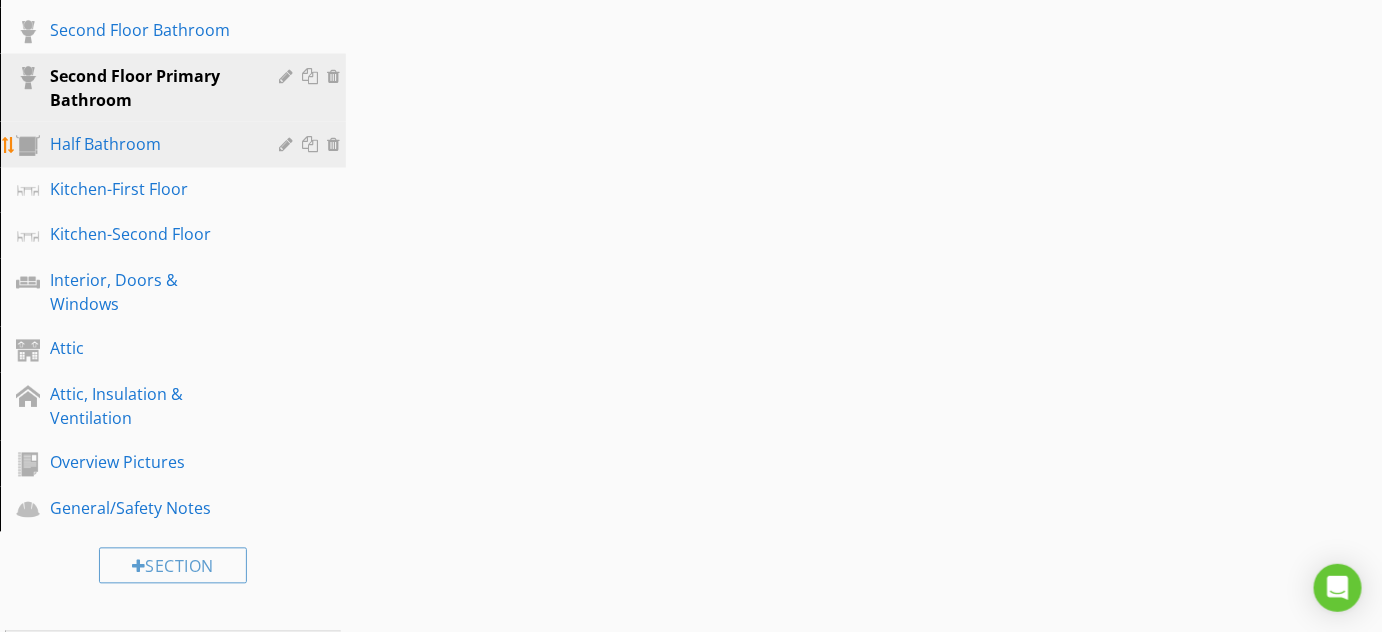 click on "Half Bathroom" at bounding box center [150, 144] 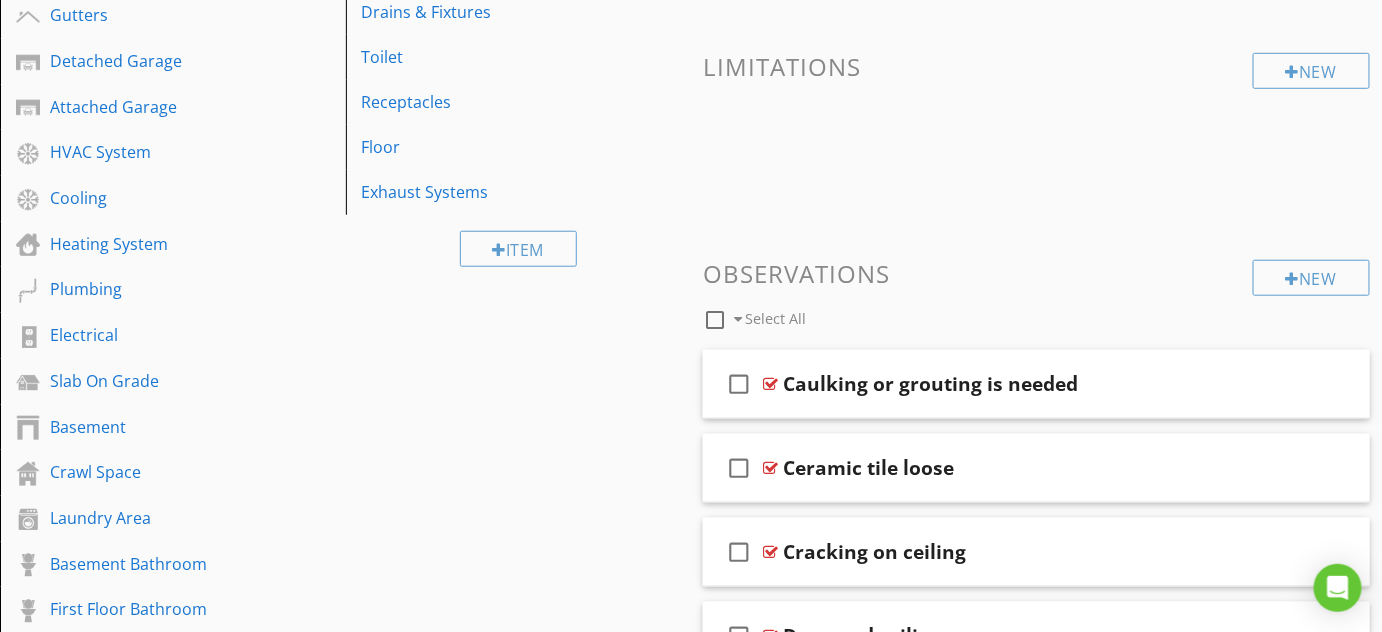 scroll, scrollTop: 349, scrollLeft: 0, axis: vertical 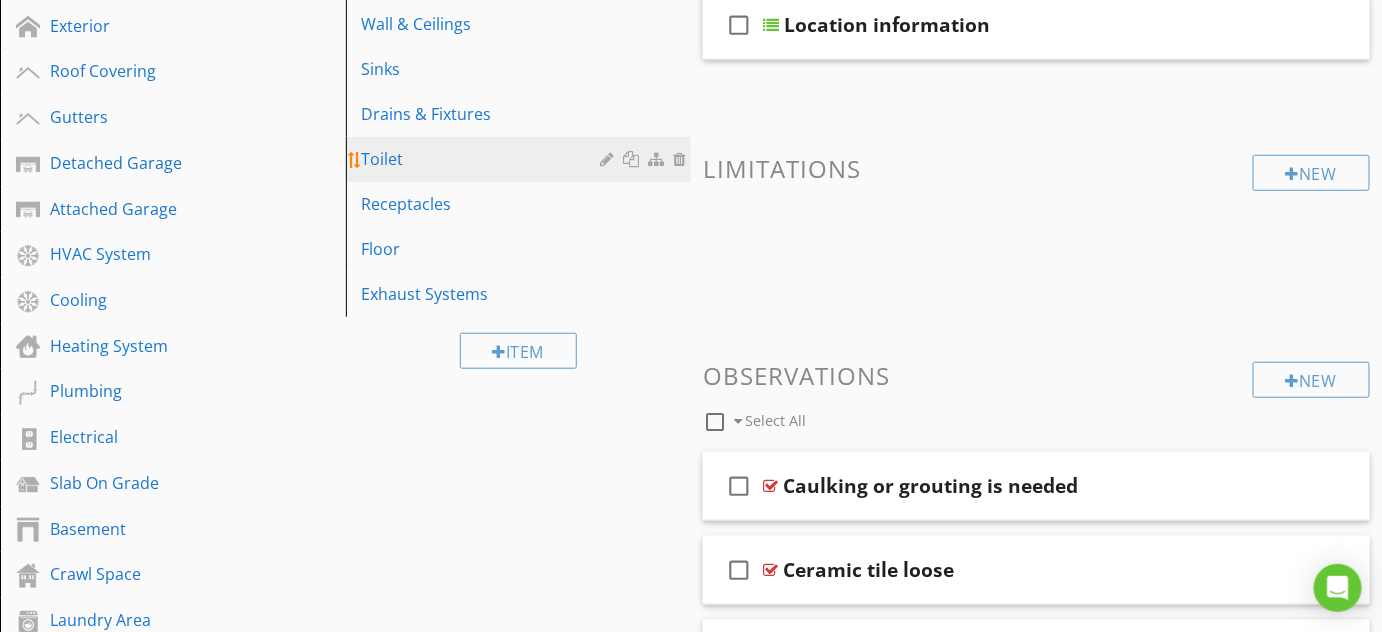 click on "Toilet" at bounding box center (484, 159) 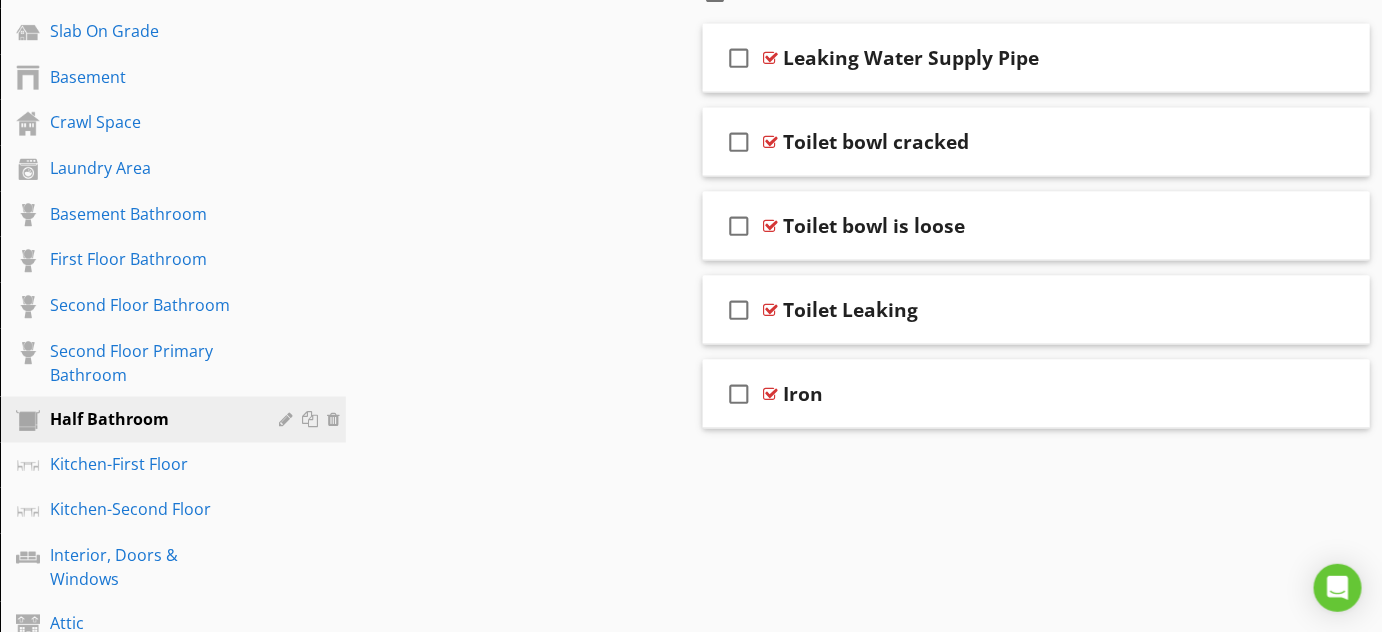 scroll, scrollTop: 803, scrollLeft: 0, axis: vertical 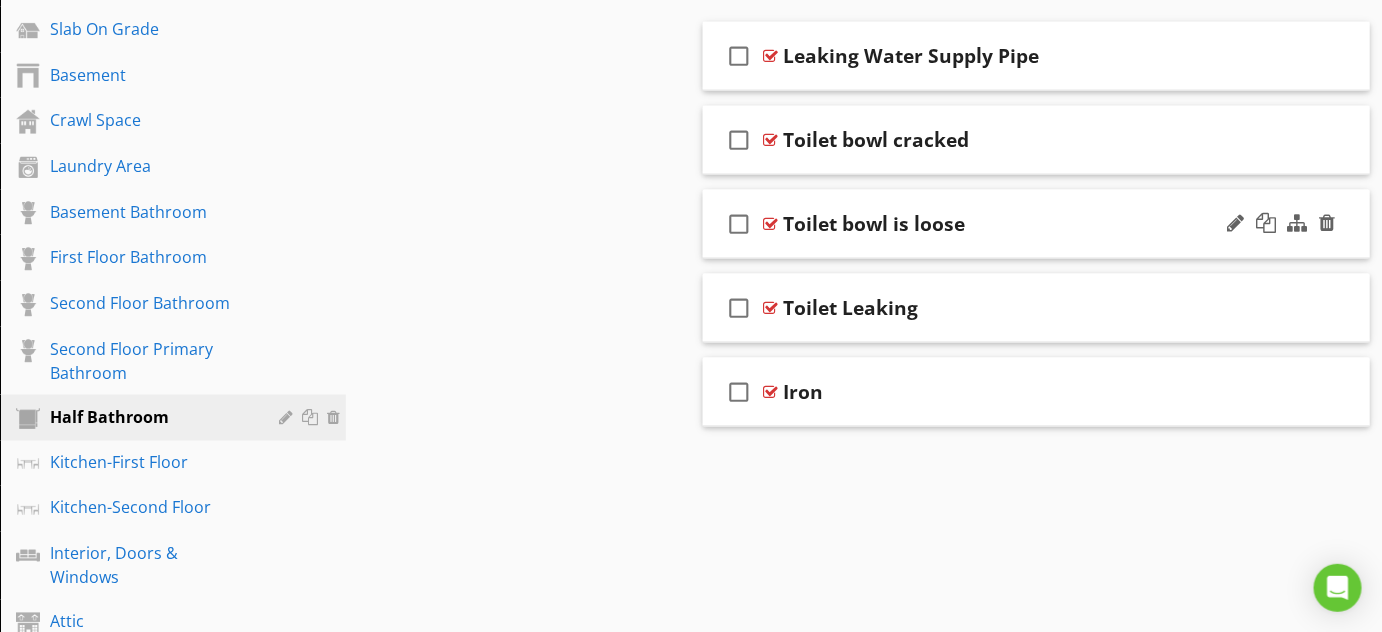 click on "check_box_outline_blank
Toilet bowl is loose" at bounding box center (1036, 224) 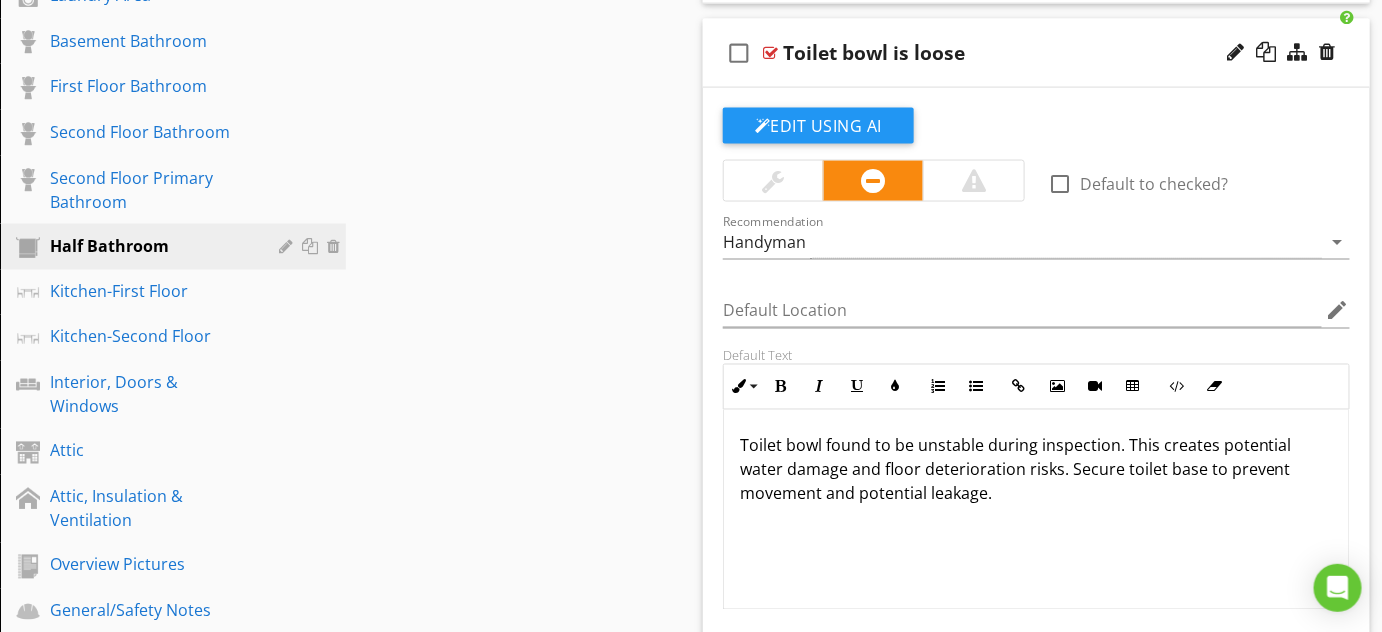 scroll, scrollTop: 1076, scrollLeft: 0, axis: vertical 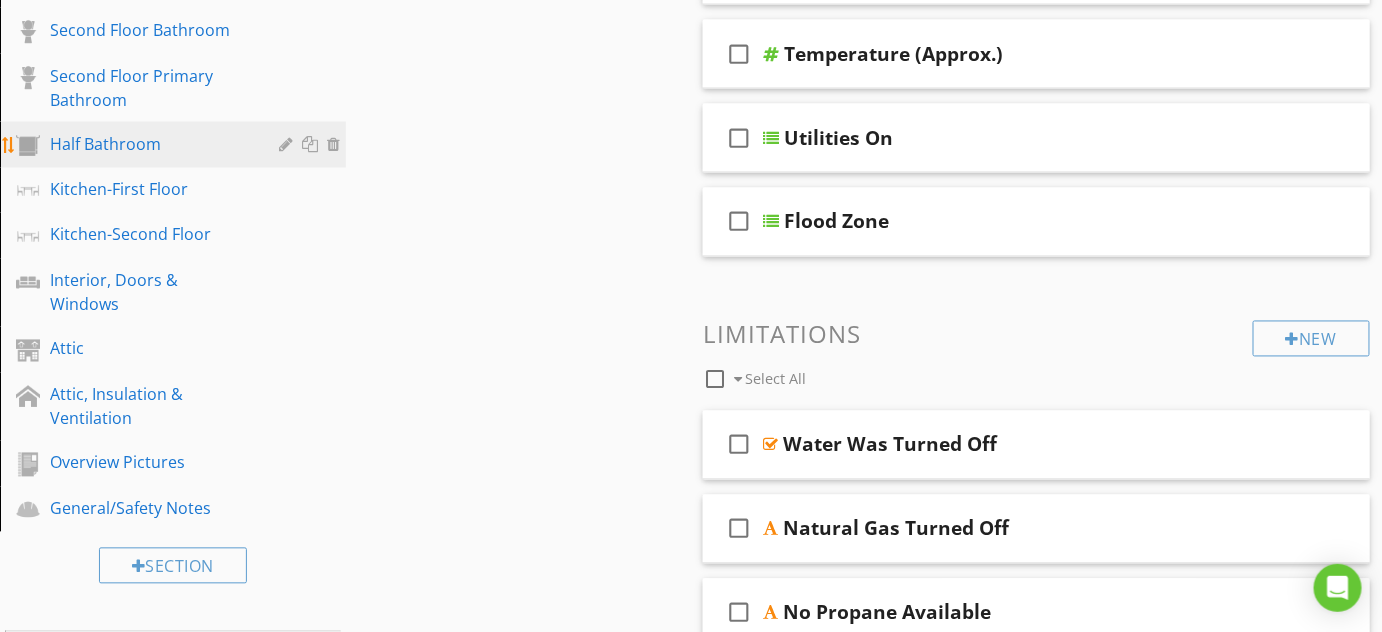 click on "Half Bathroom" at bounding box center [150, 144] 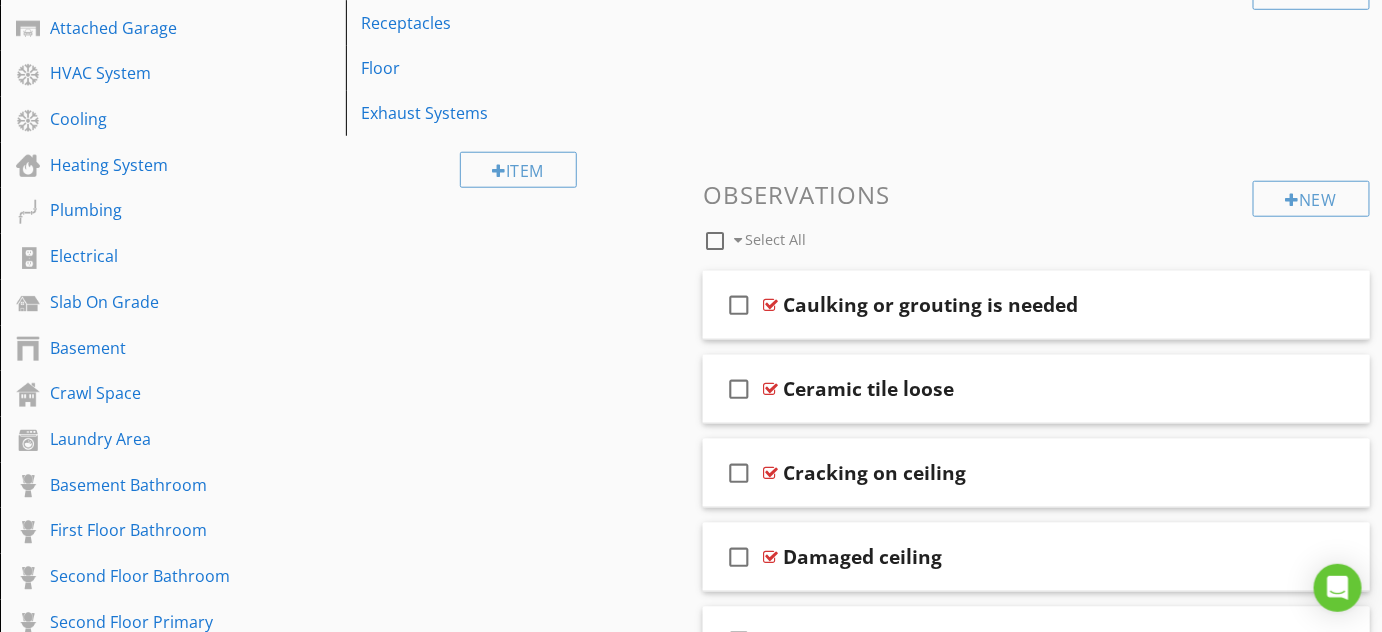 scroll, scrollTop: 349, scrollLeft: 0, axis: vertical 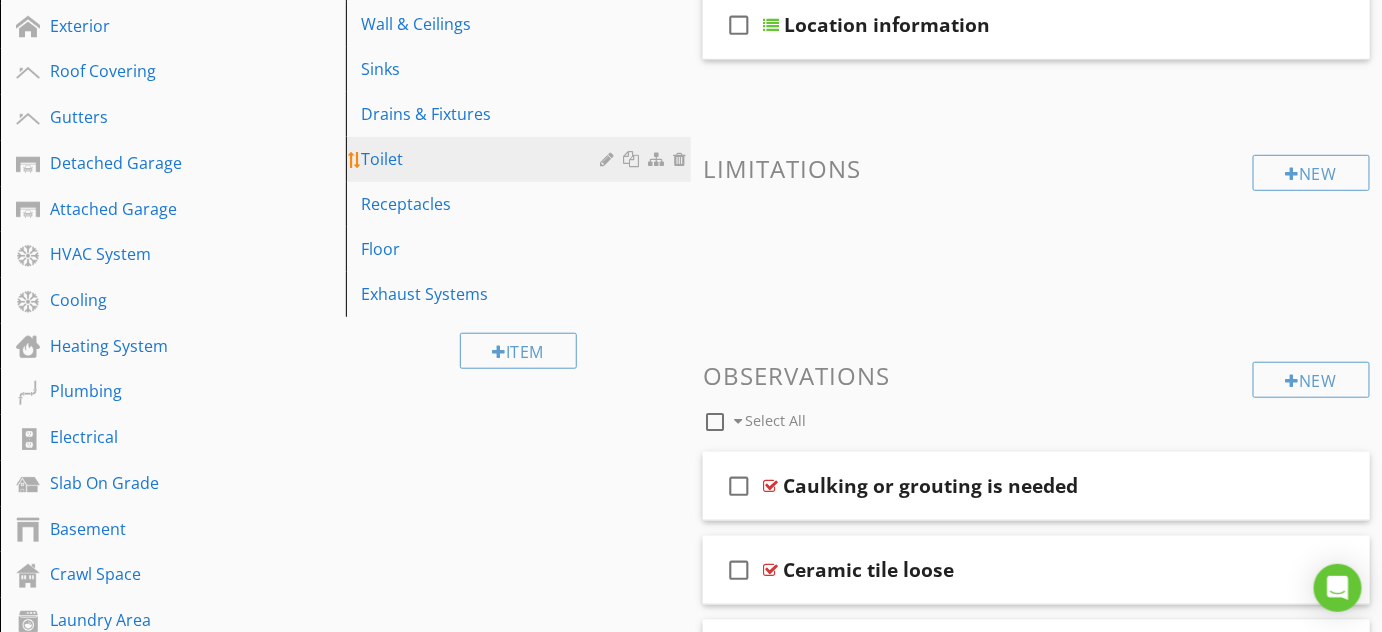 click on "Toilet" at bounding box center (484, 159) 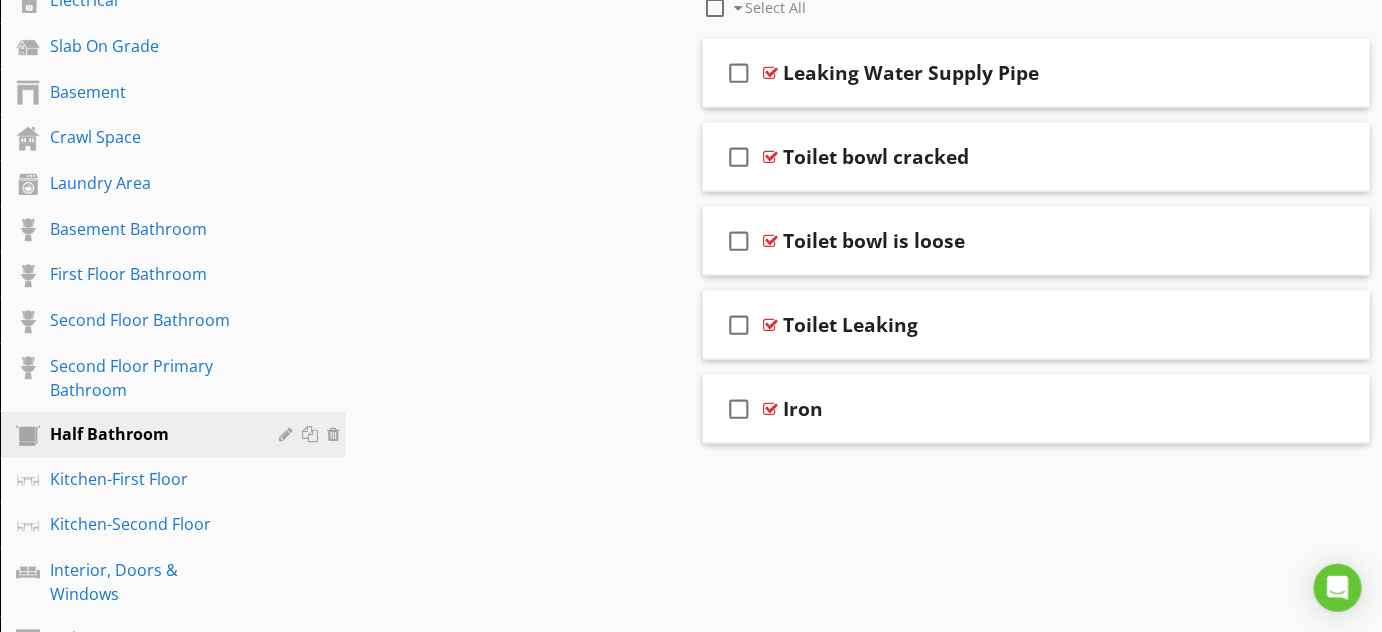 scroll, scrollTop: 803, scrollLeft: 0, axis: vertical 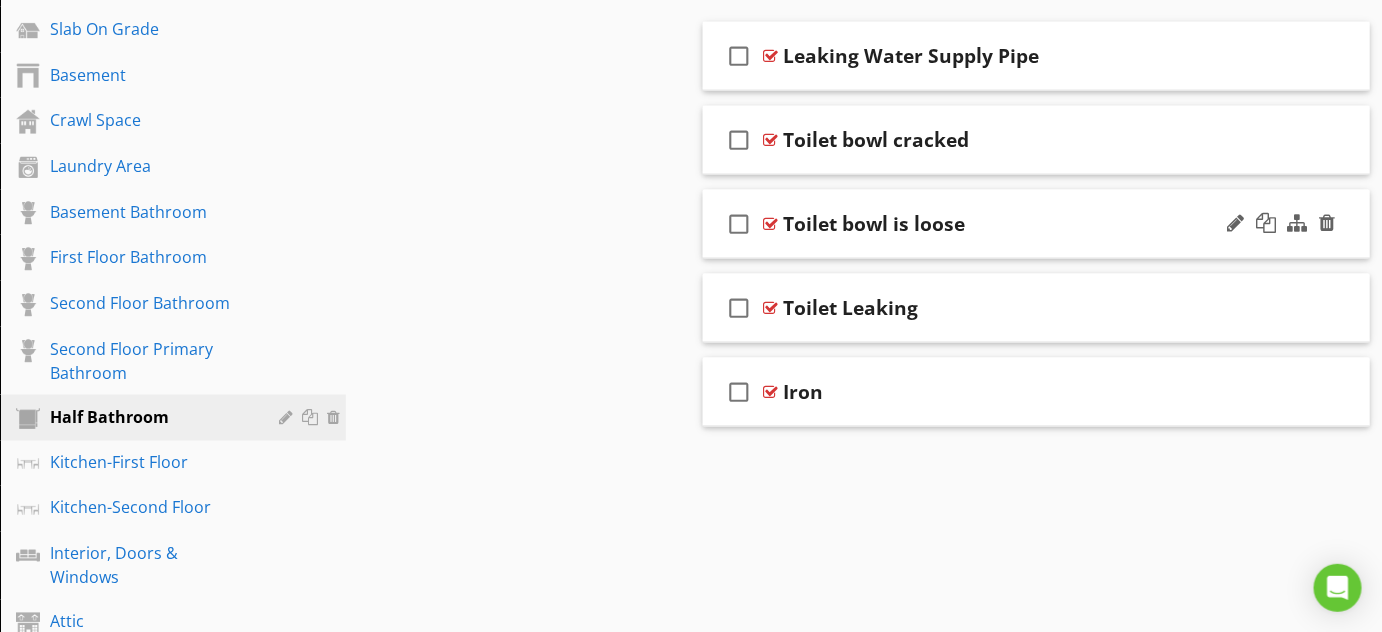 click on "check_box_outline_blank
Toilet bowl is loose" at bounding box center (1036, 224) 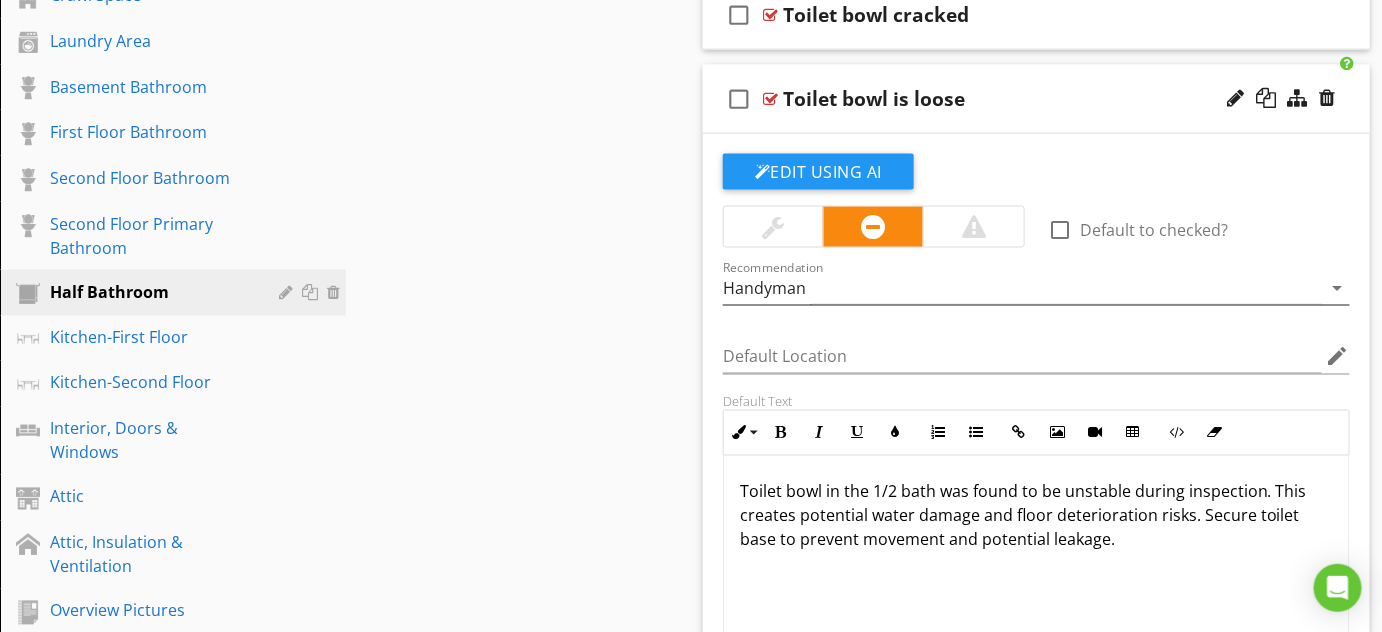 scroll, scrollTop: 985, scrollLeft: 0, axis: vertical 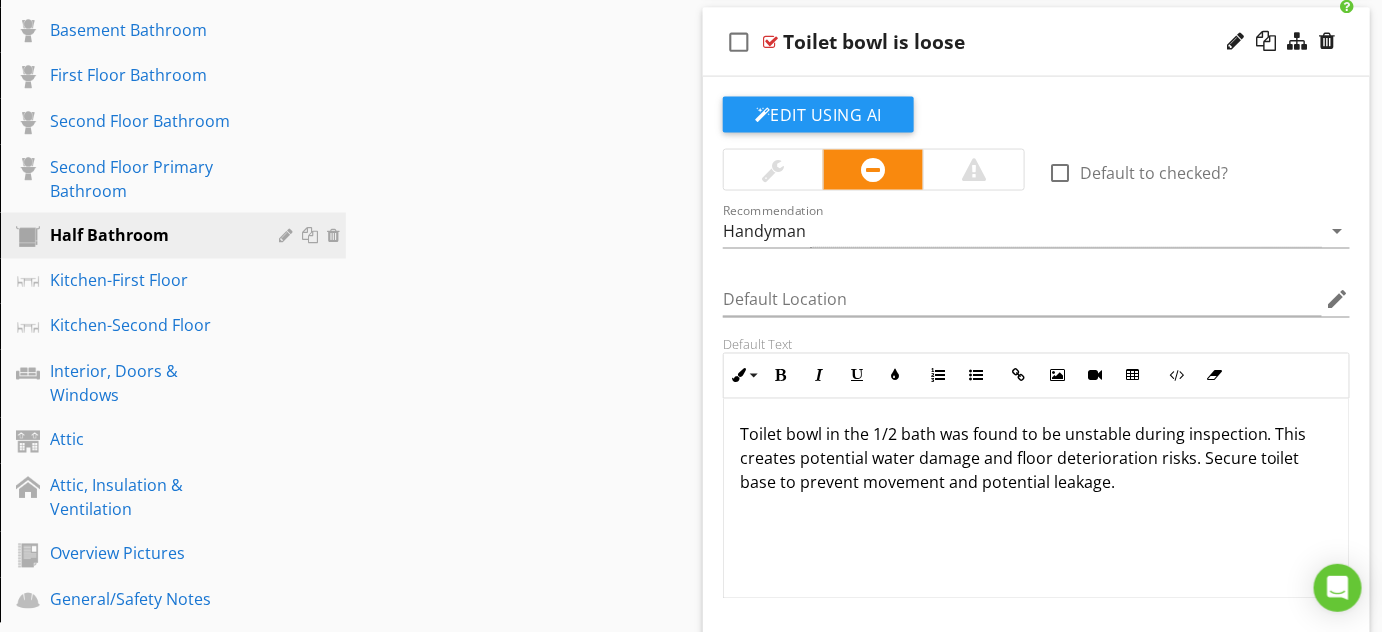 click on "Toilet bowl in the 1/2 bath was found to be unstable during inspection. This creates potential water damage and floor deterioration risks. Secure toilet base to prevent movement and potential leakage." at bounding box center (1036, 459) 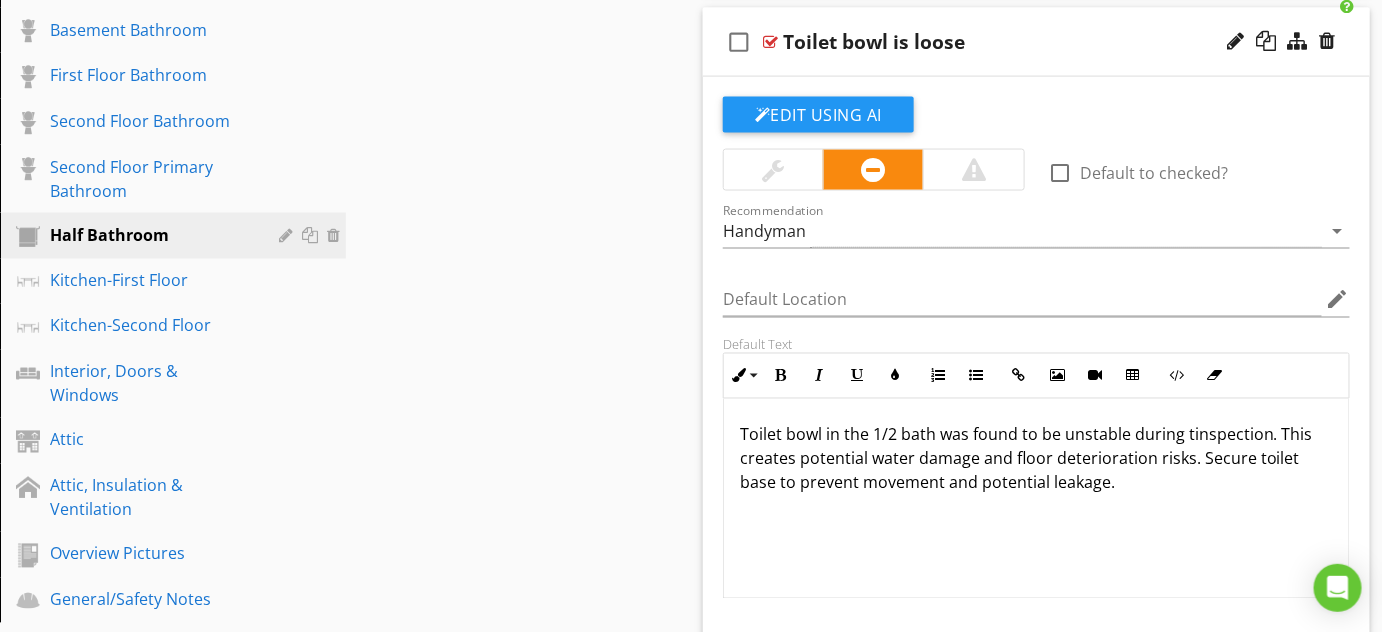 type 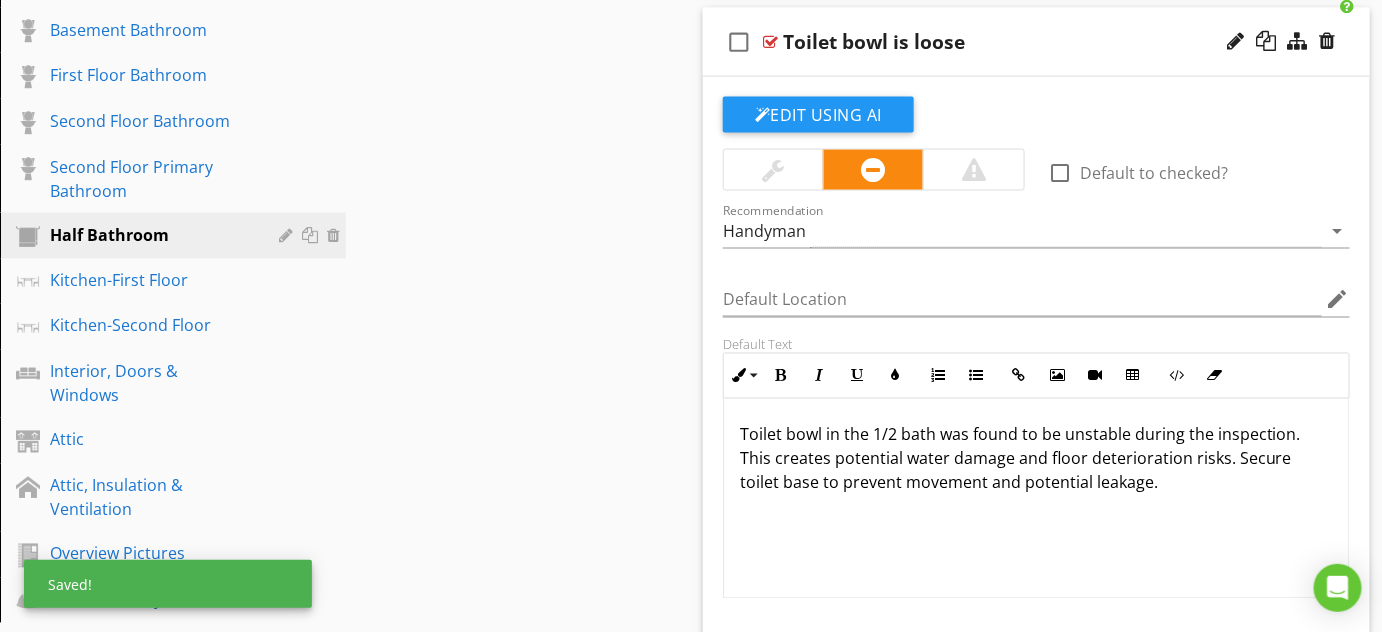 click on "Toilet bowl in the 1/2 bath was found to be unstable during the inspection. This creates potential water damage and floor deterioration risks. Secure toilet base to prevent movement and potential leakage." at bounding box center [1036, 459] 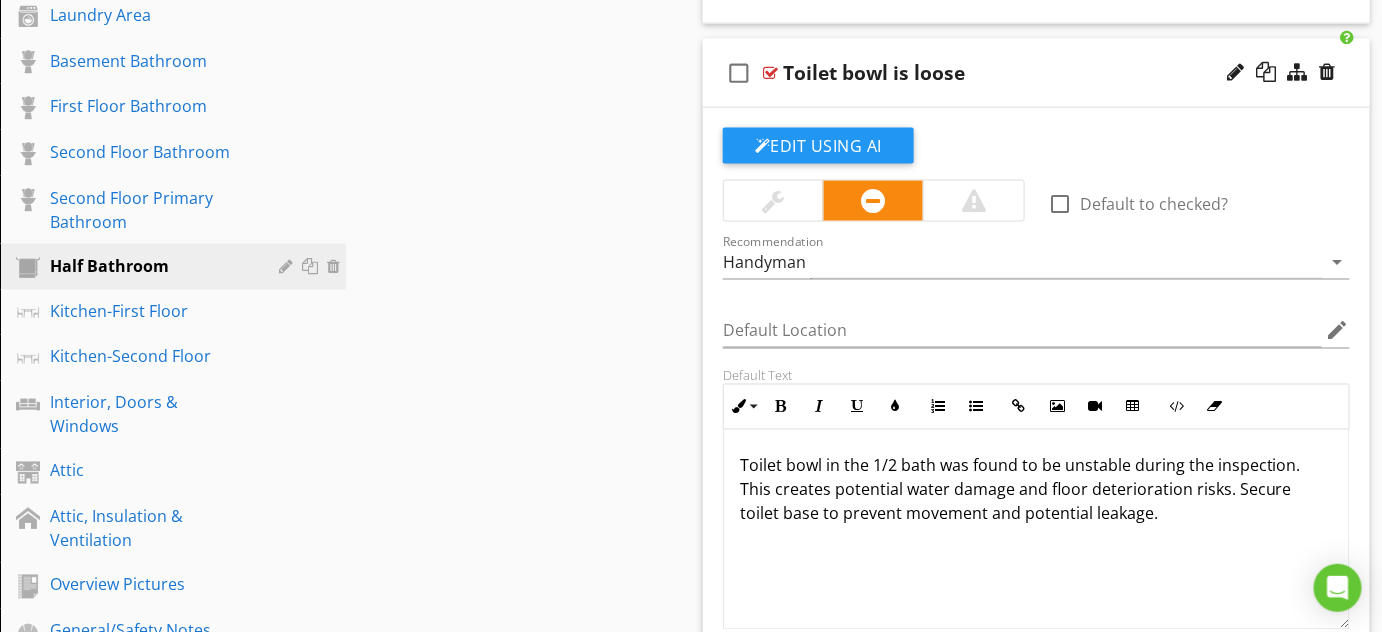 scroll, scrollTop: 1076, scrollLeft: 0, axis: vertical 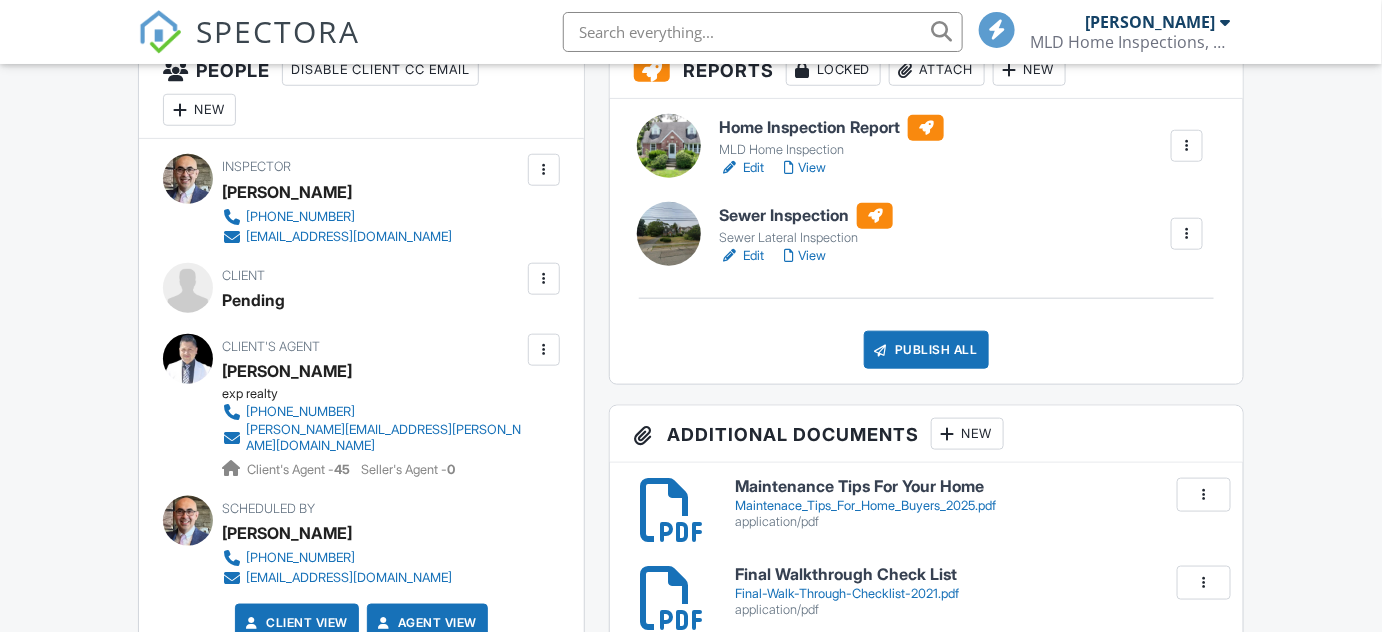 click at bounding box center (544, 279) 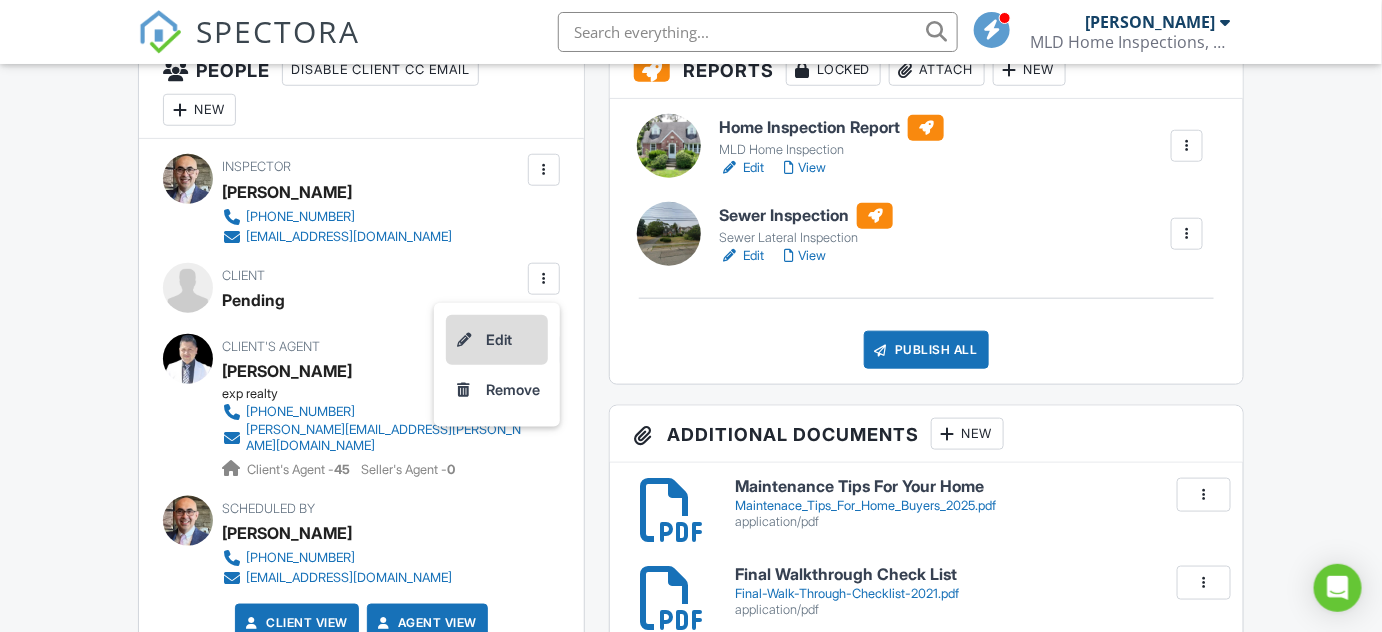 click on "Edit" at bounding box center [497, 340] 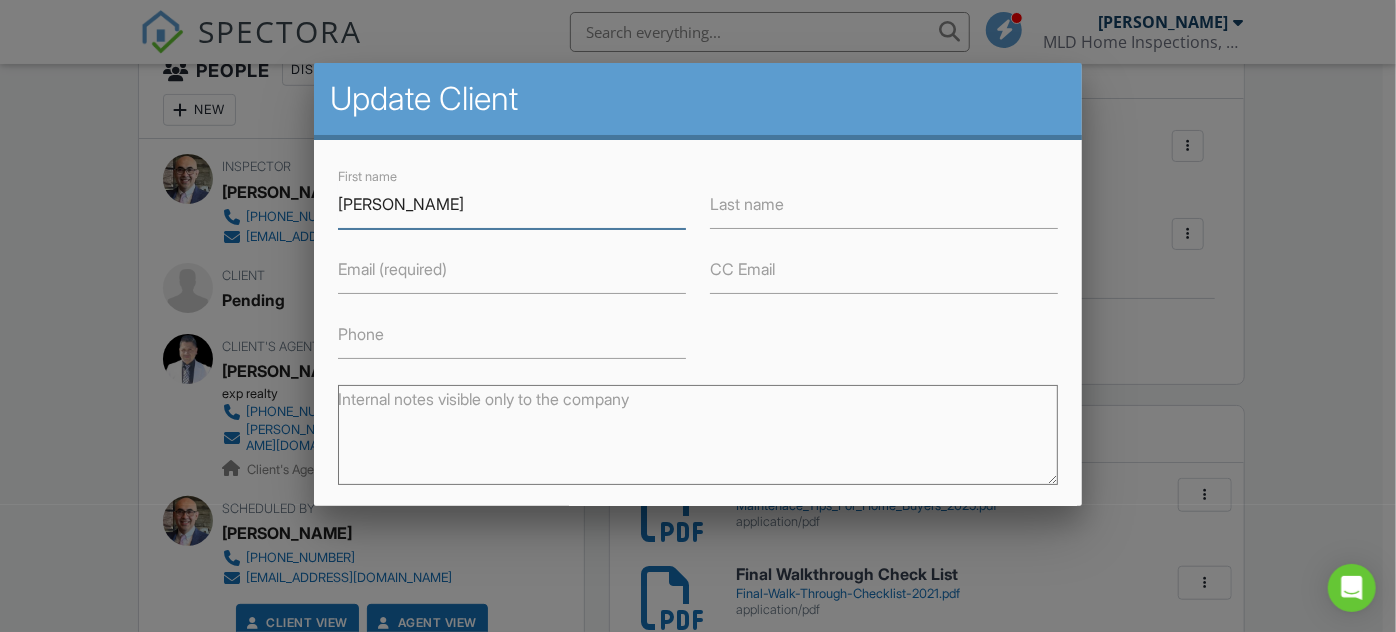type on "[PERSON_NAME]" 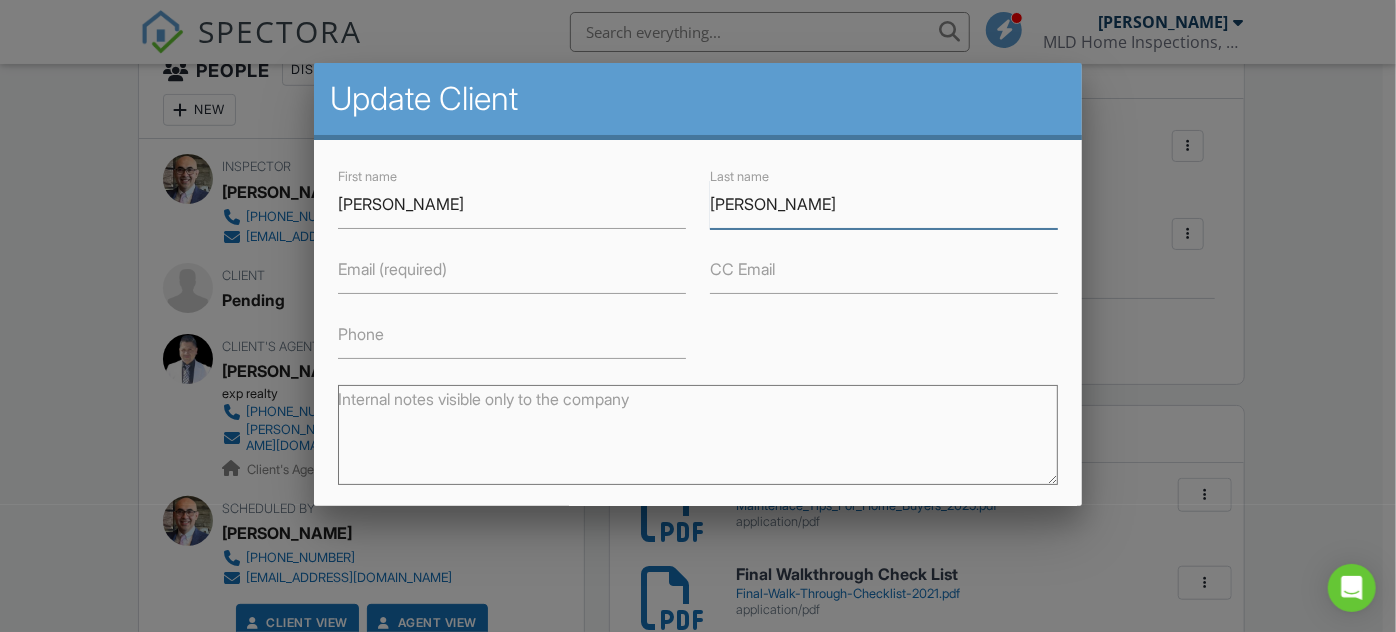 type on "[PERSON_NAME]" 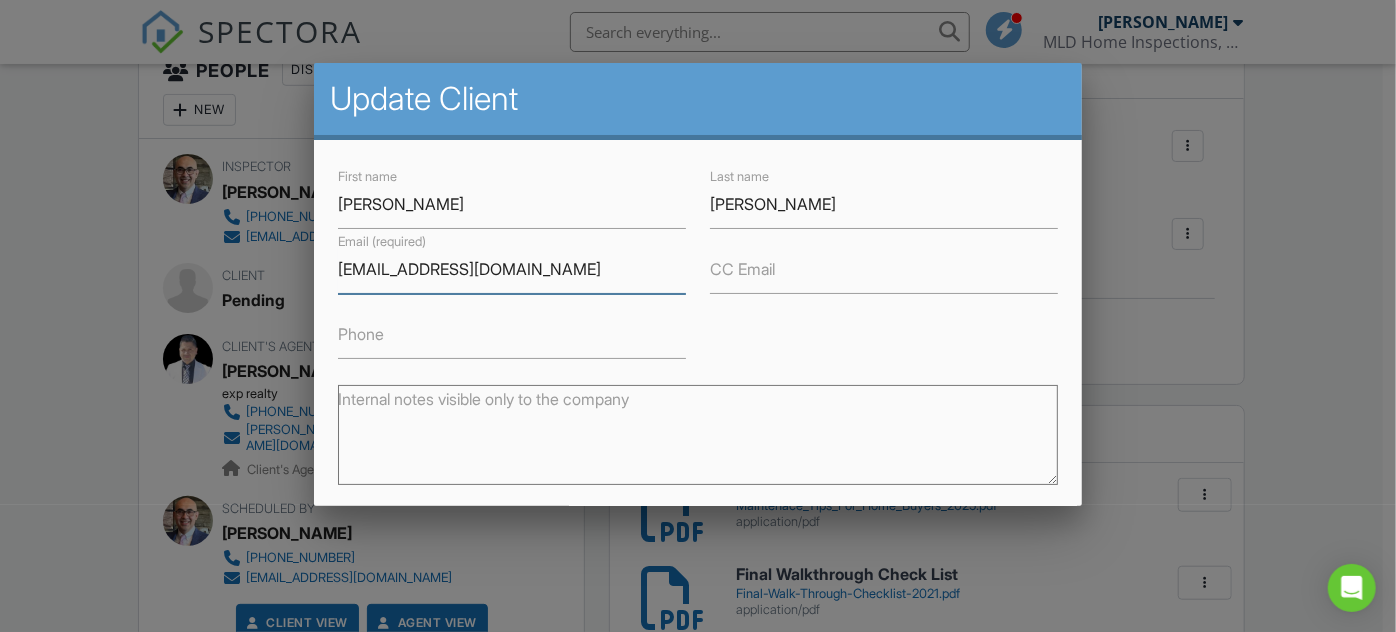 type on "[EMAIL_ADDRESS][DOMAIN_NAME]" 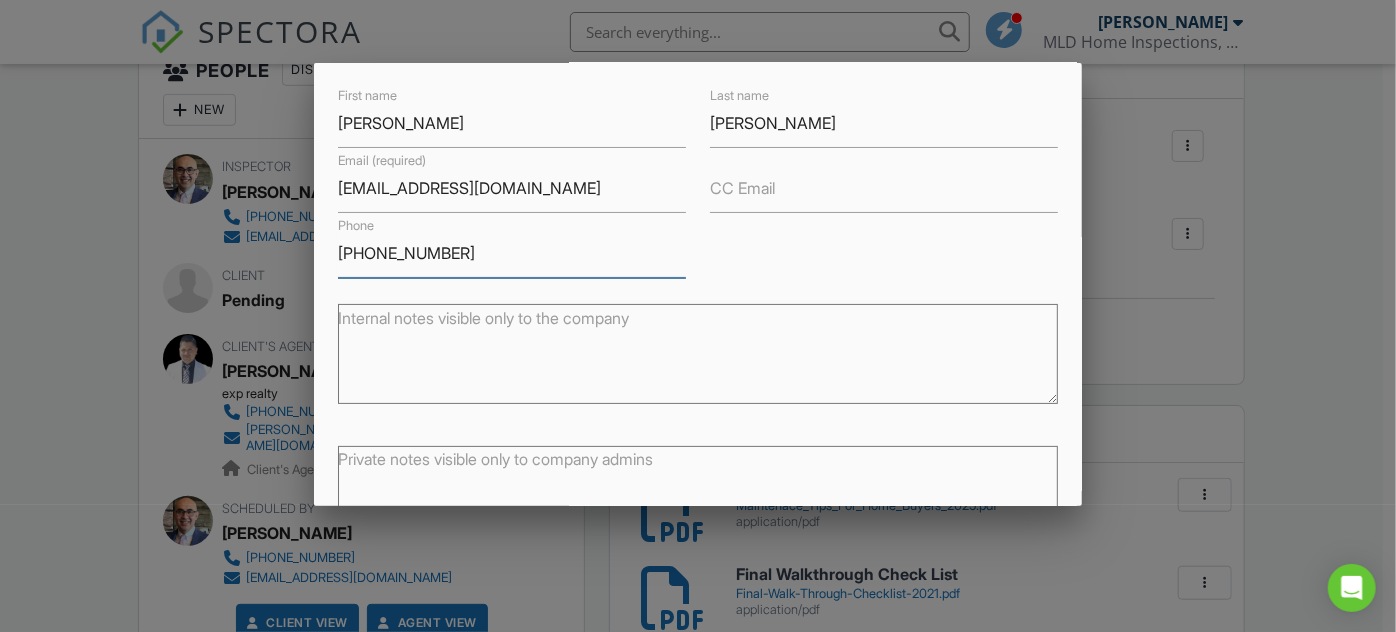 scroll, scrollTop: 210, scrollLeft: 0, axis: vertical 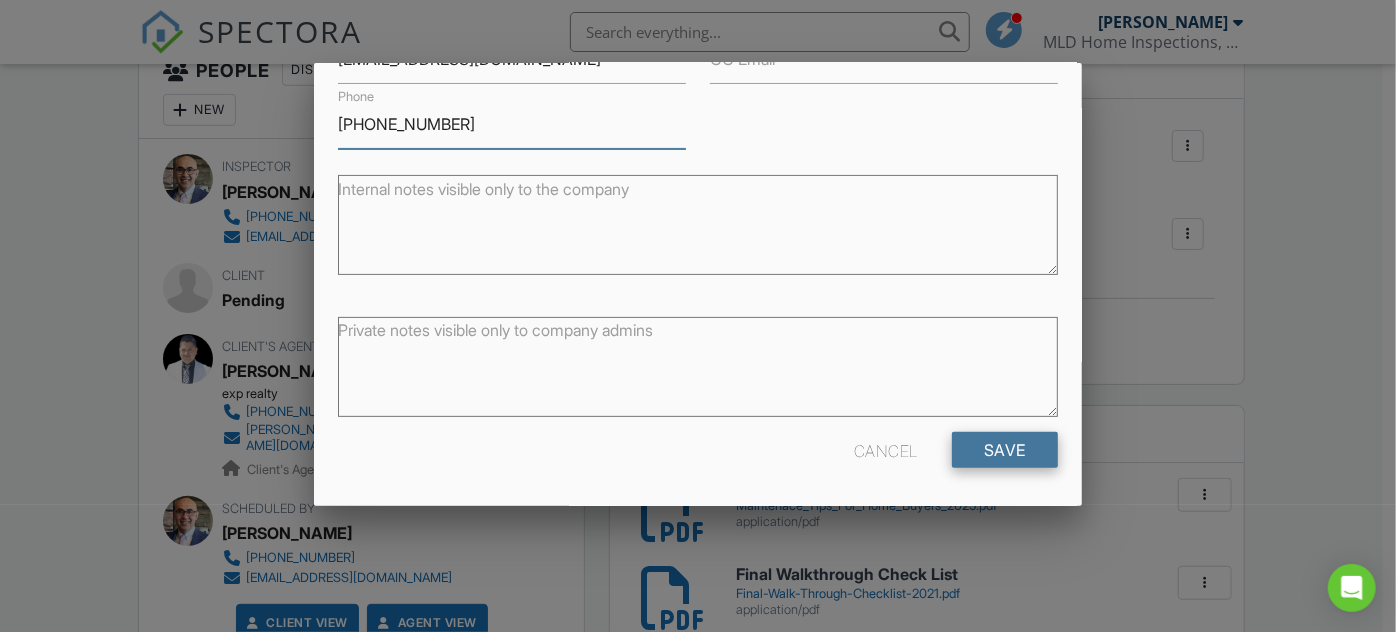 type on "347-562-3329" 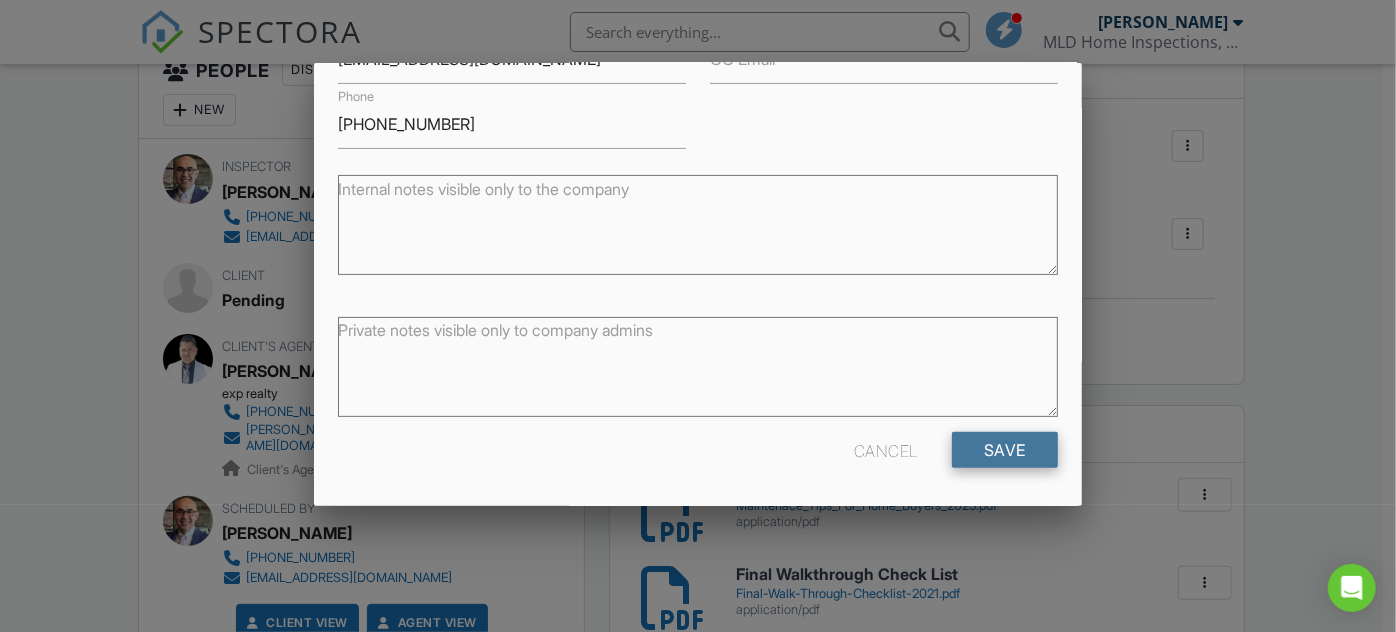 click on "Save" at bounding box center [1005, 450] 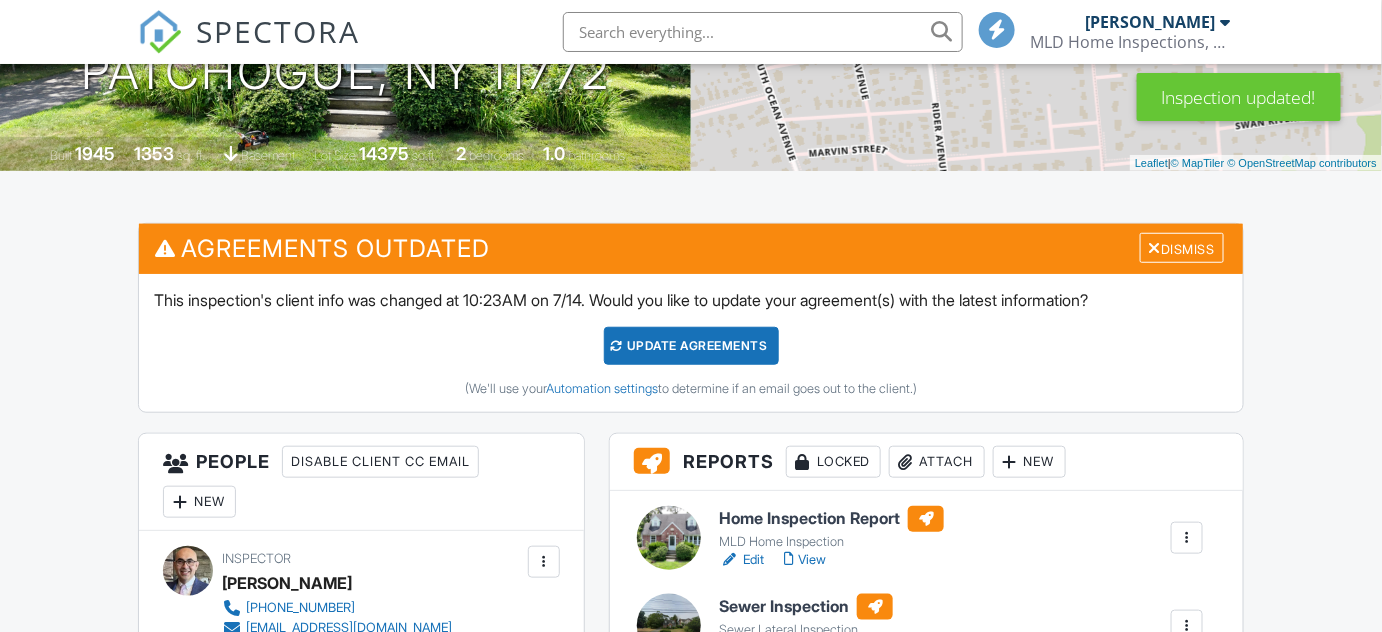 scroll, scrollTop: 363, scrollLeft: 0, axis: vertical 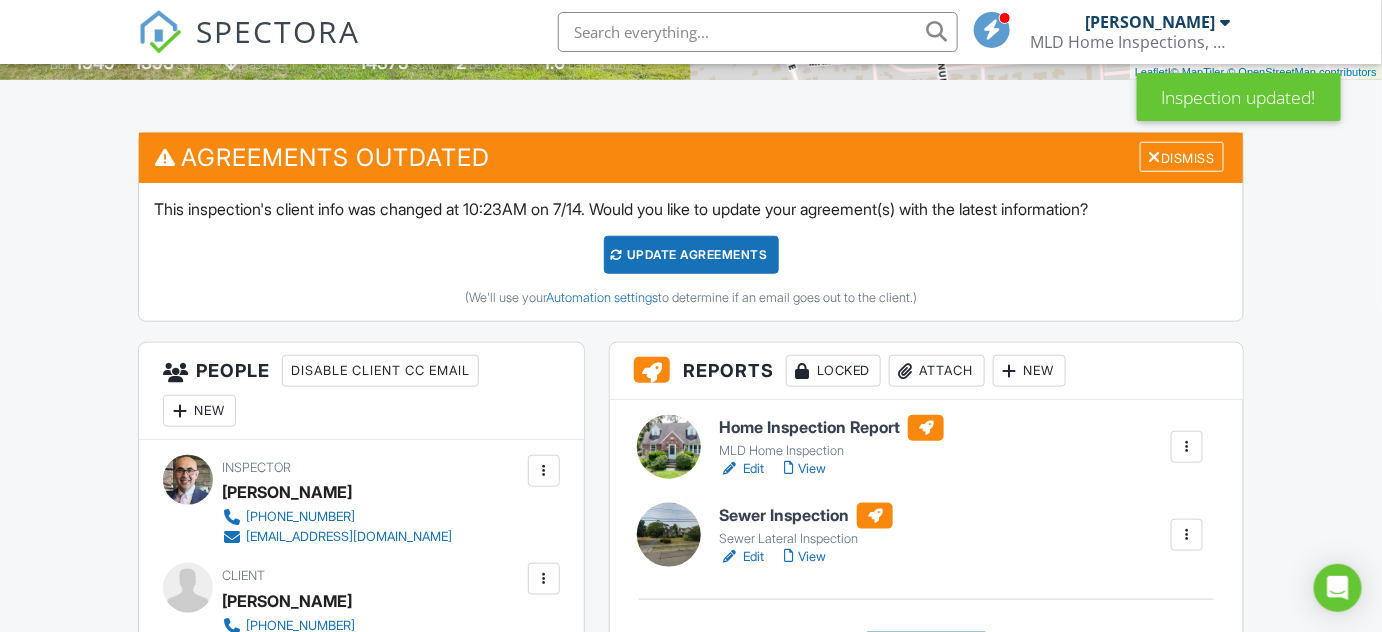 click on "Update Agreements" at bounding box center (691, 255) 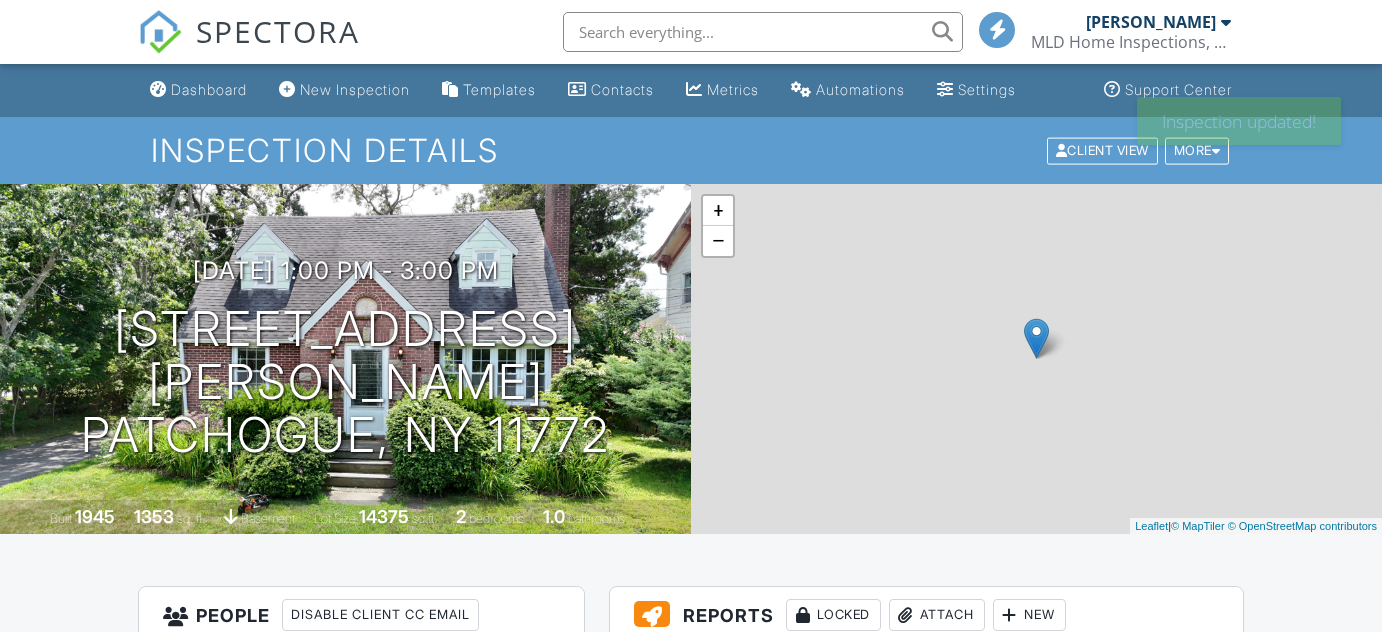 scroll, scrollTop: 0, scrollLeft: 0, axis: both 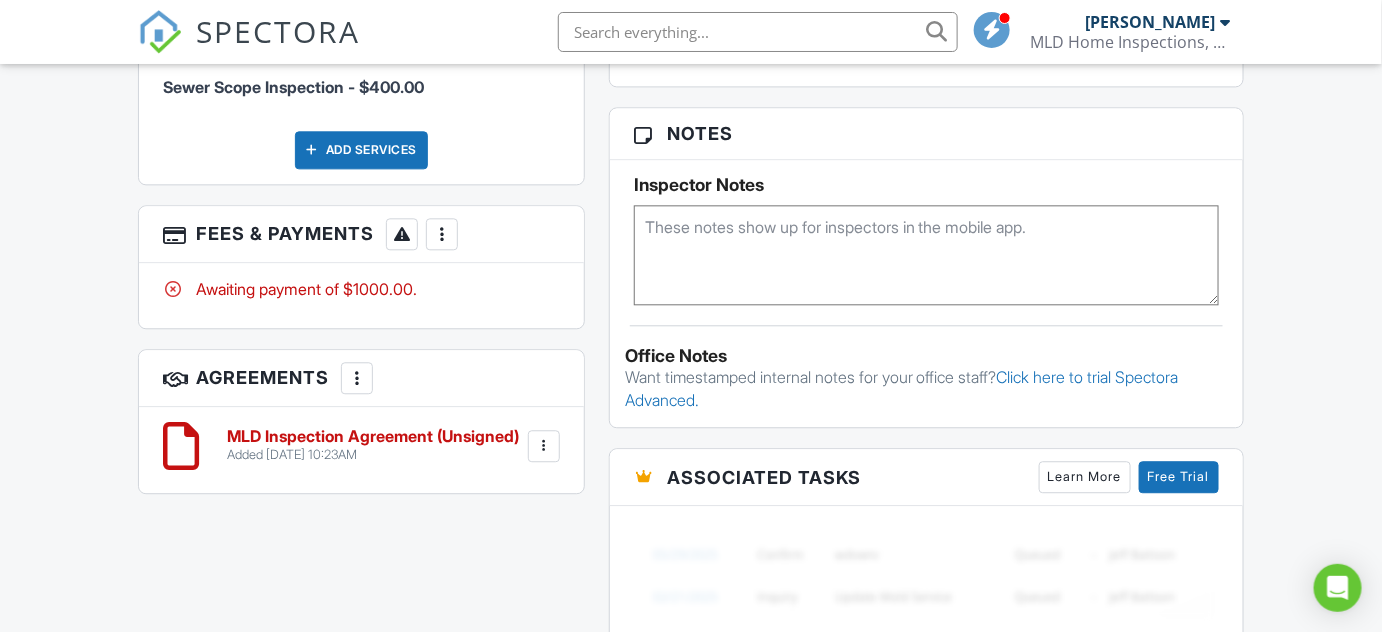 click at bounding box center [442, 234] 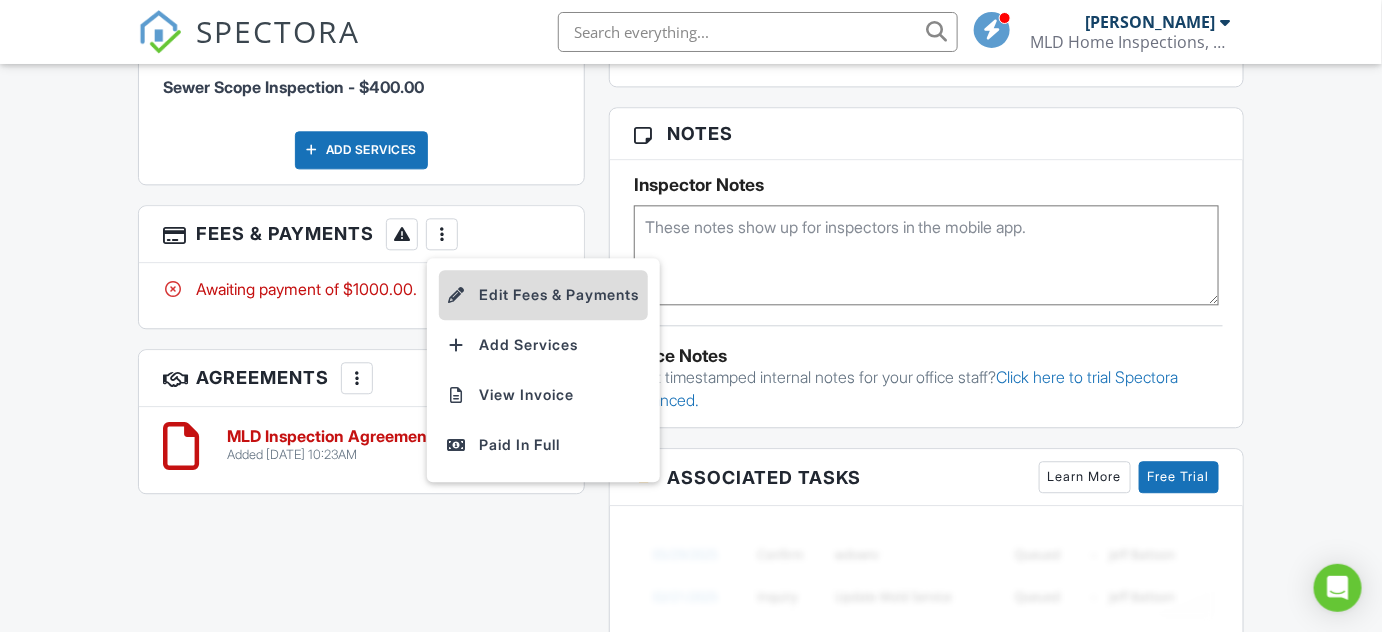 click on "Edit Fees & Payments" at bounding box center [543, 295] 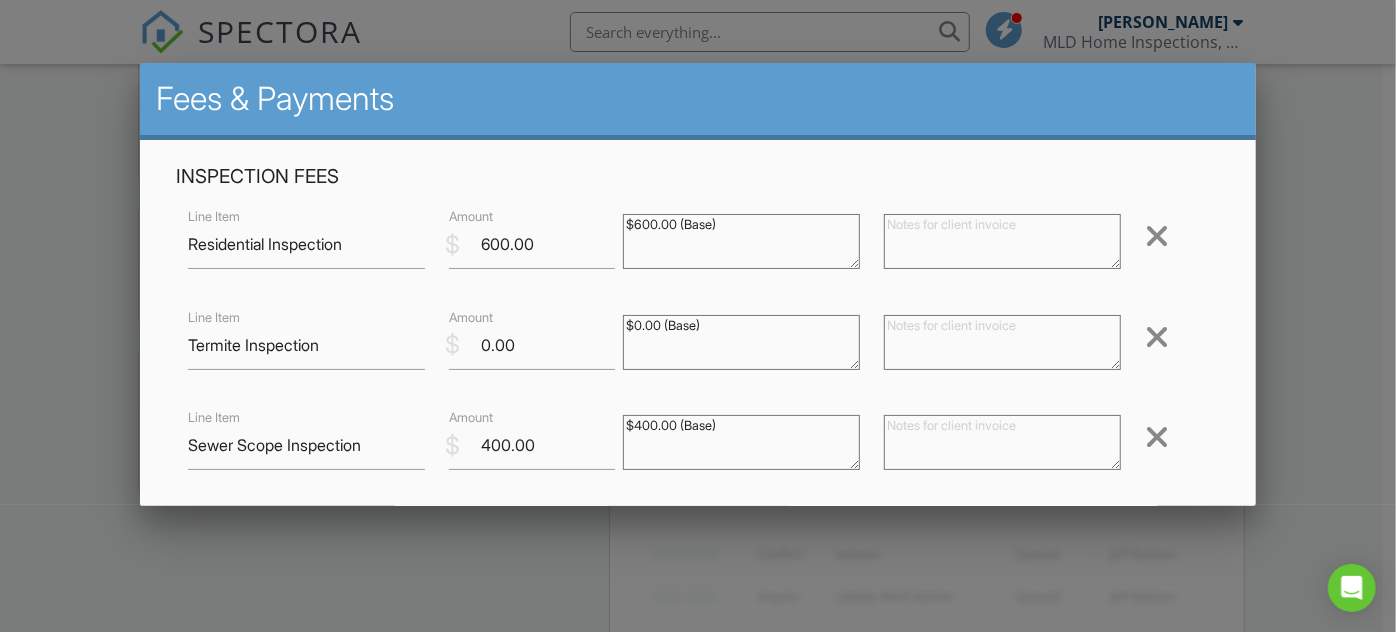 click at bounding box center [1157, 236] 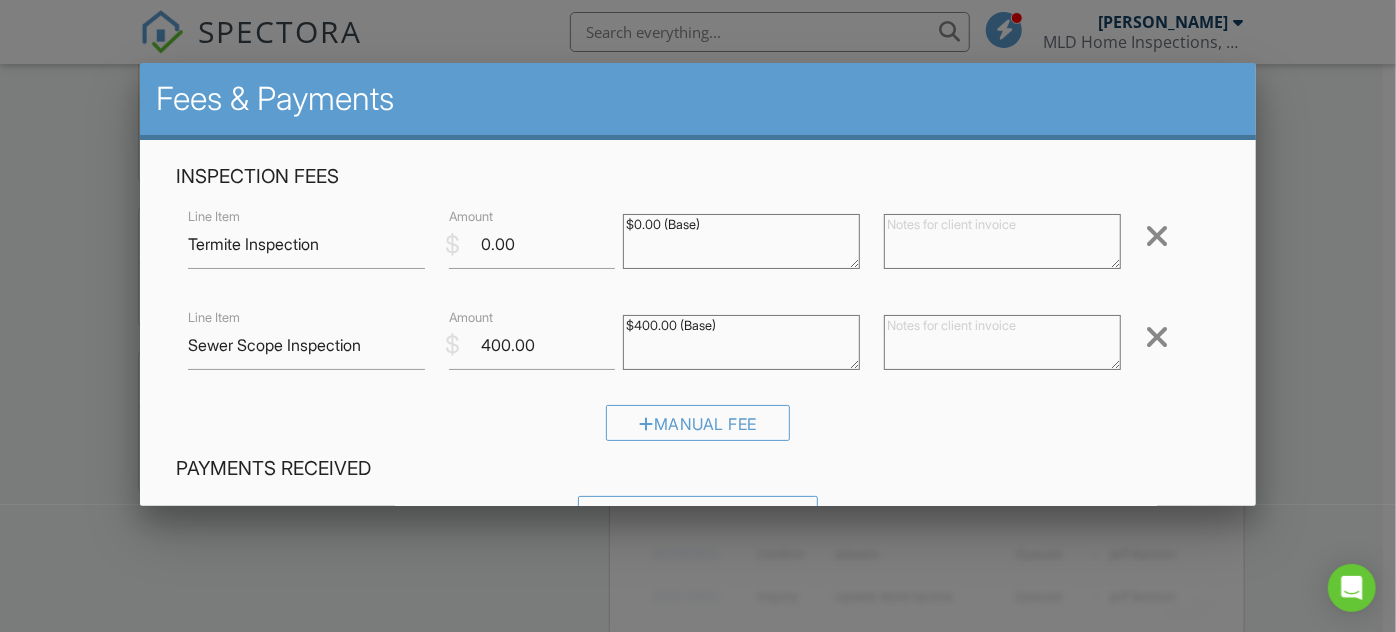 click at bounding box center (1157, 236) 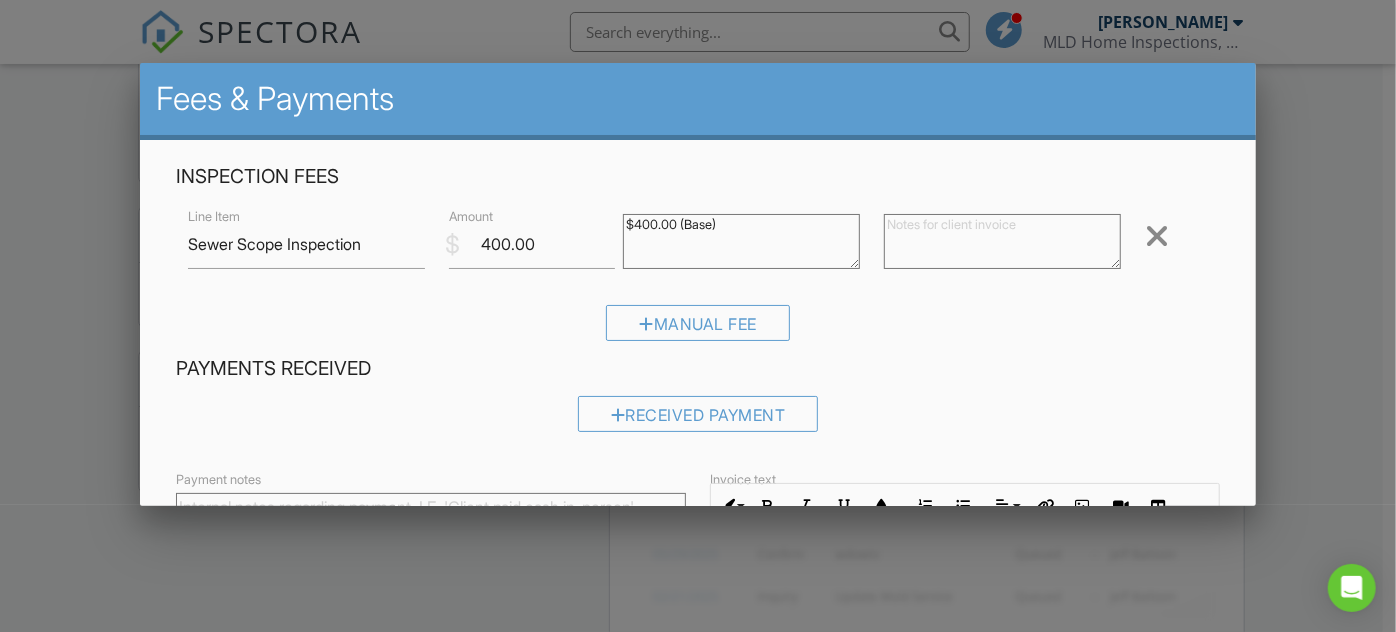 click at bounding box center (1157, 236) 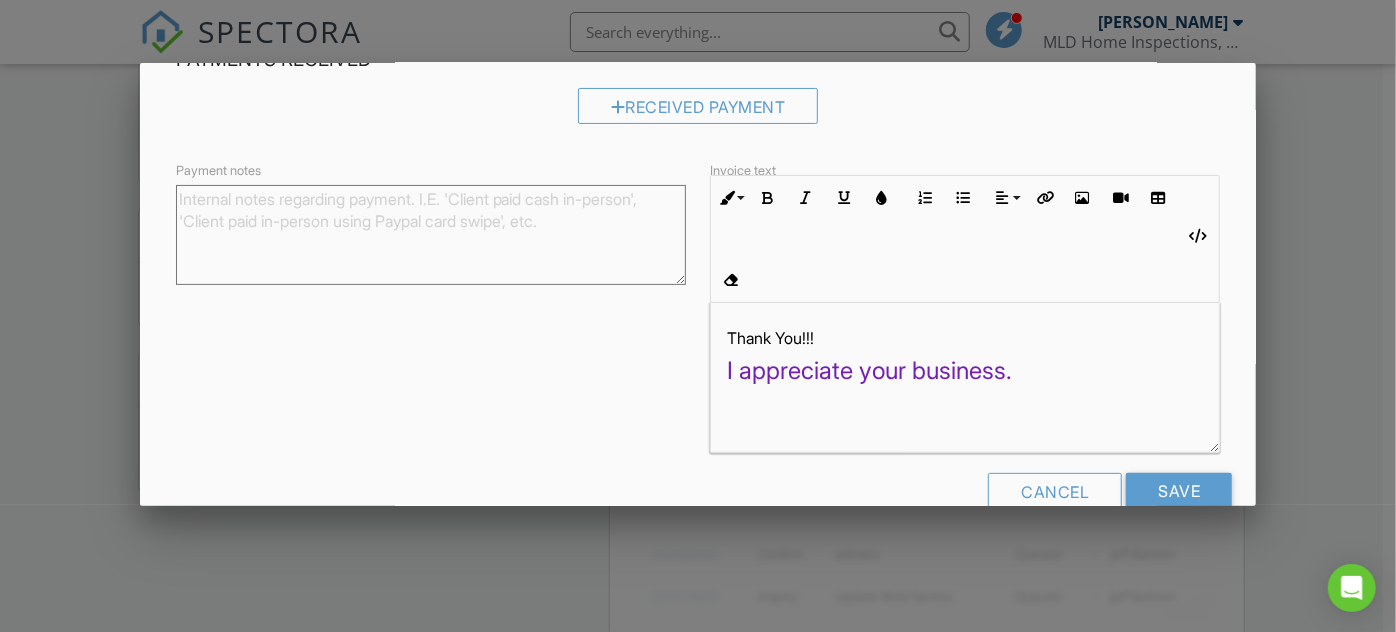 scroll, scrollTop: 210, scrollLeft: 0, axis: vertical 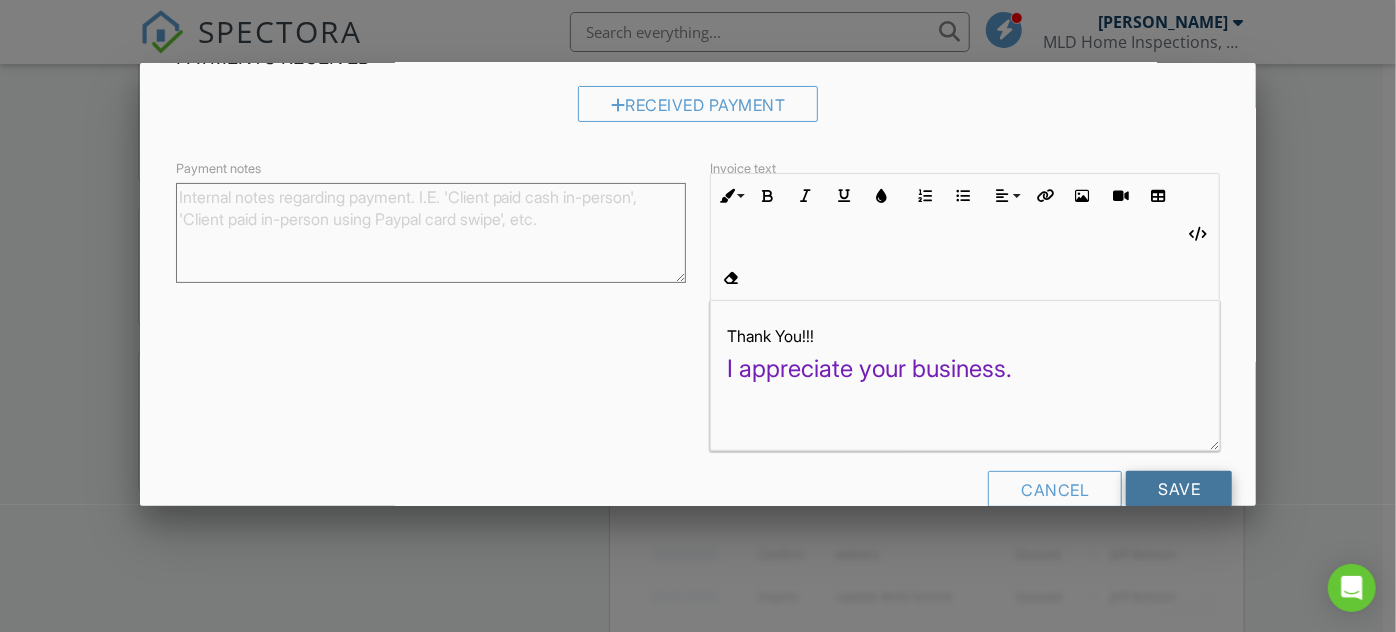 click on "Save" at bounding box center (1179, 489) 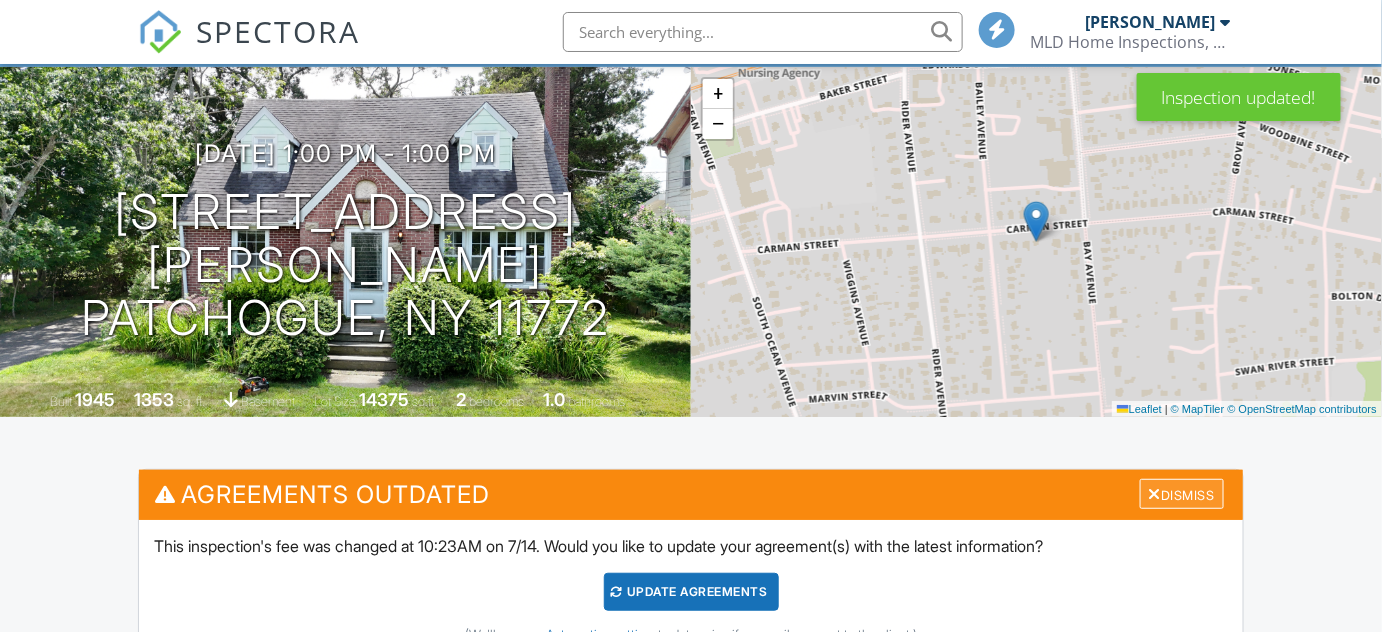 scroll, scrollTop: 363, scrollLeft: 0, axis: vertical 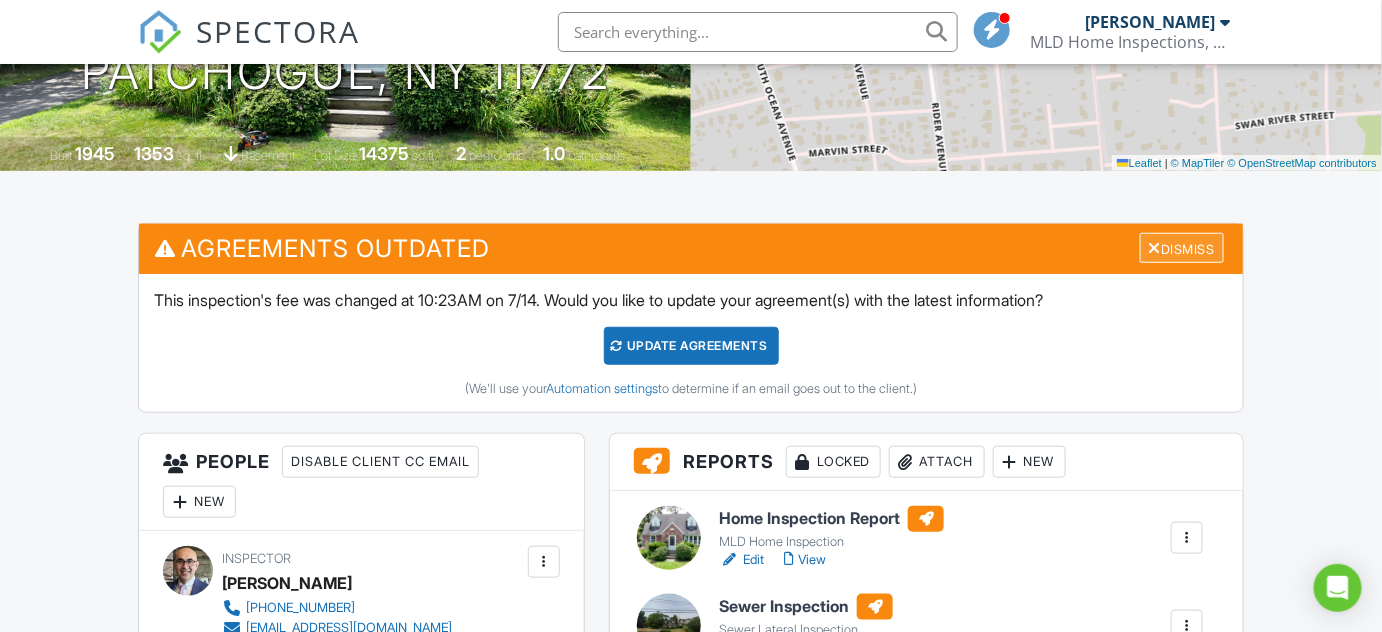 click on "Dismiss" at bounding box center (1182, 248) 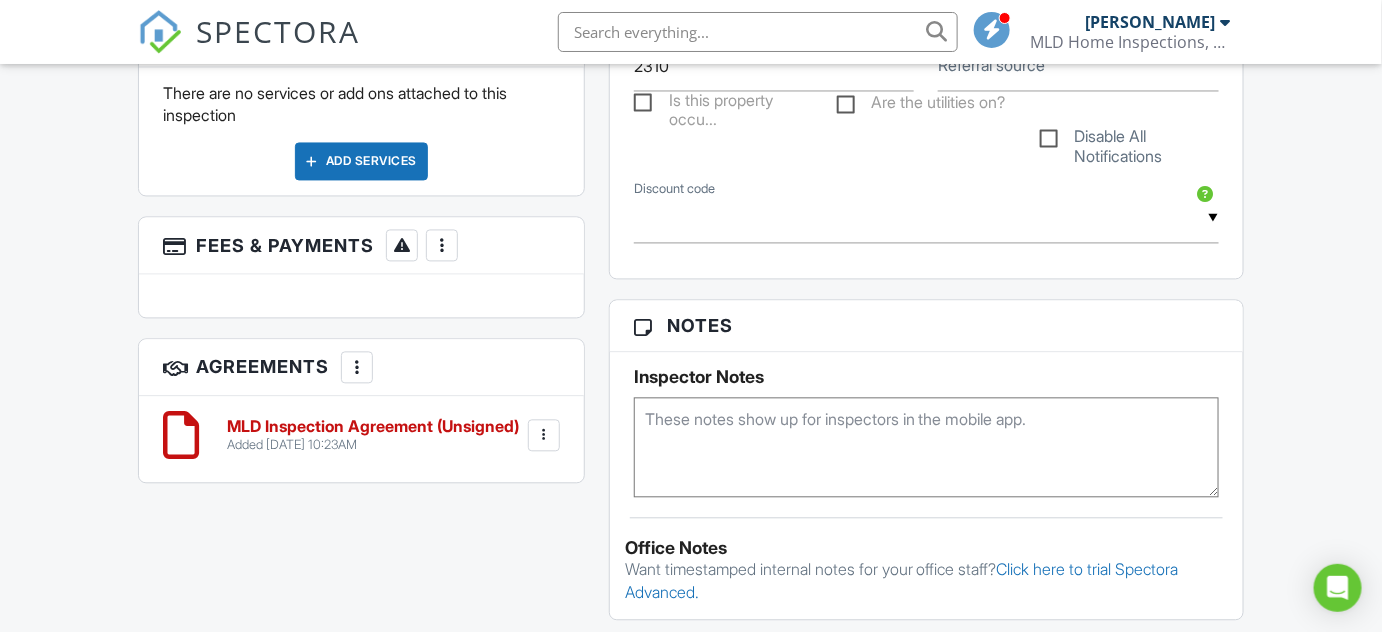 scroll, scrollTop: 1272, scrollLeft: 0, axis: vertical 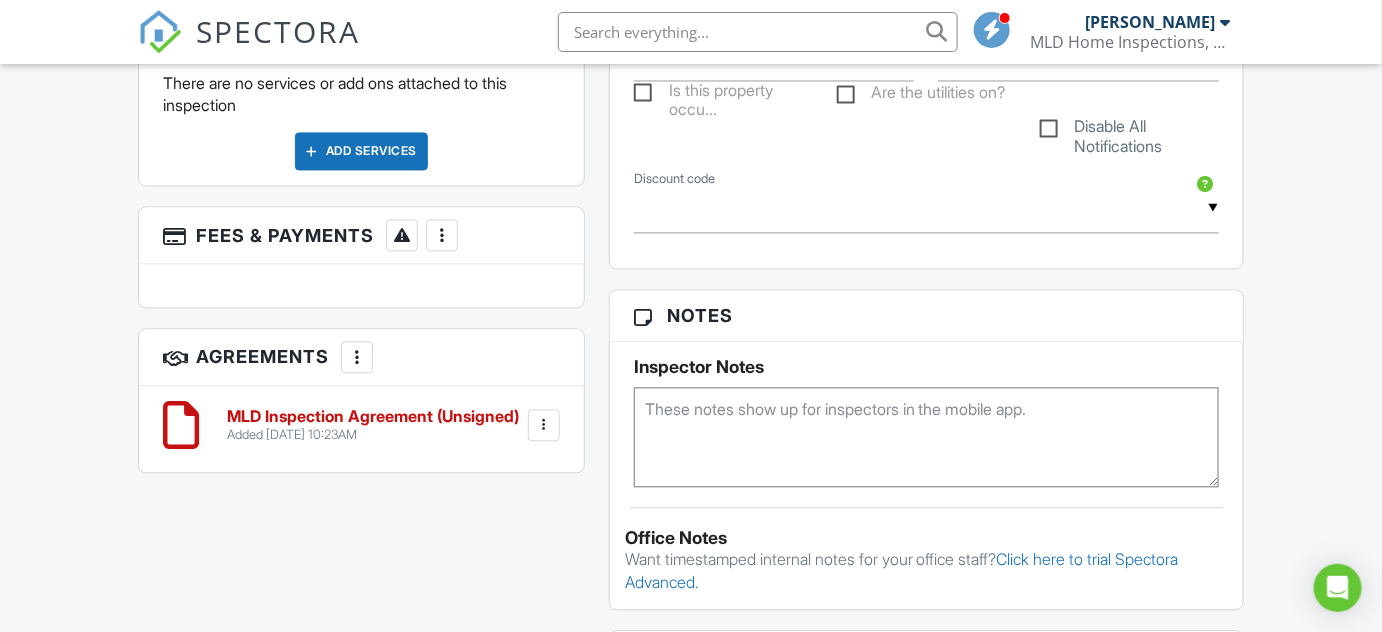 click on "MLD Inspection Agreement
(Unsigned)" at bounding box center (373, 417) 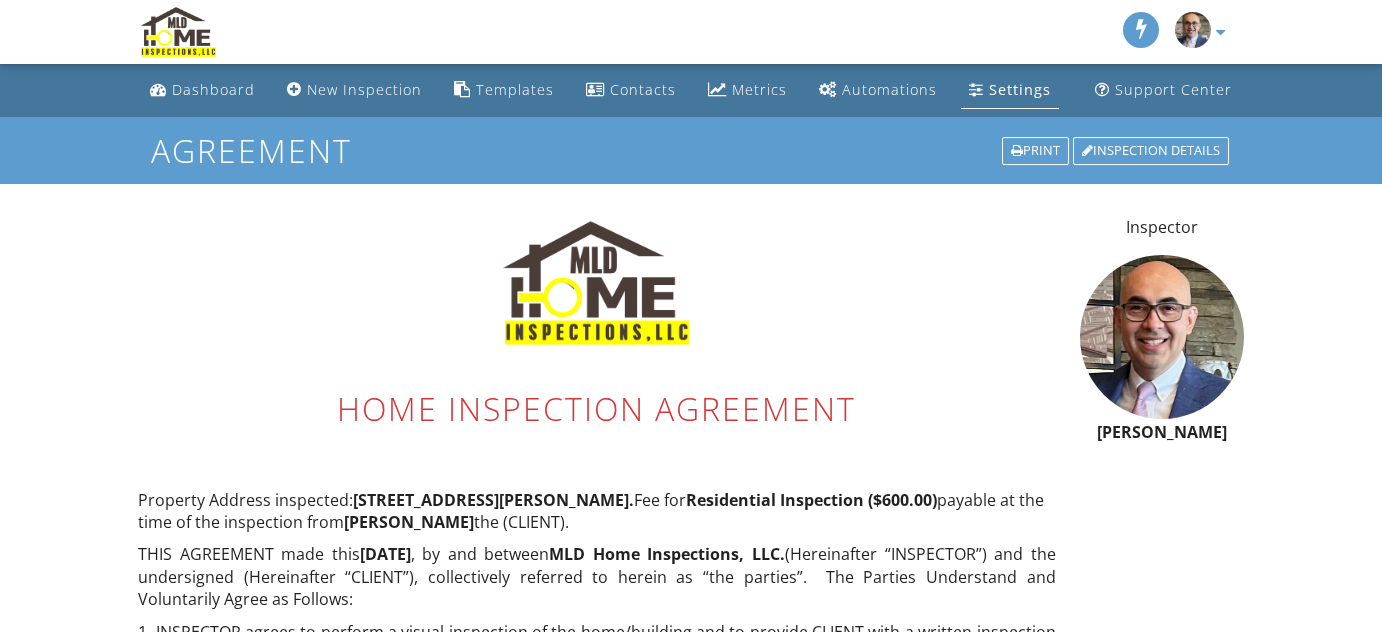 scroll, scrollTop: 0, scrollLeft: 0, axis: both 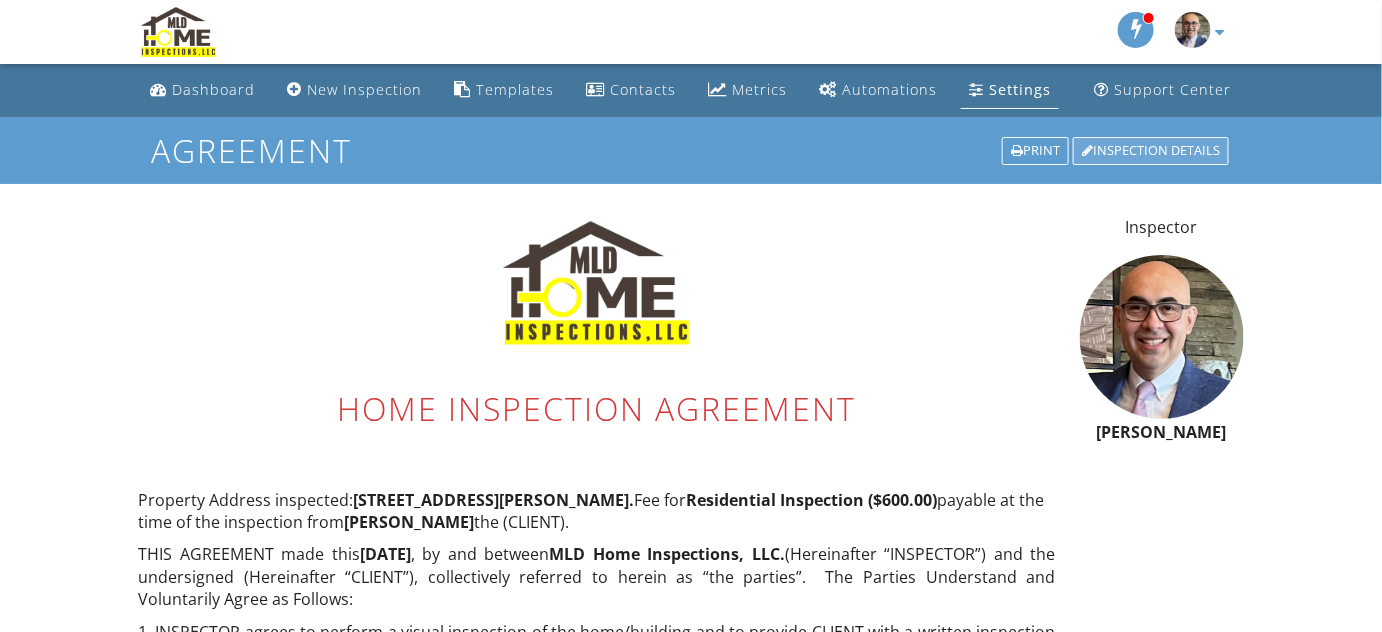 click on "Inspection Details" at bounding box center (1151, 151) 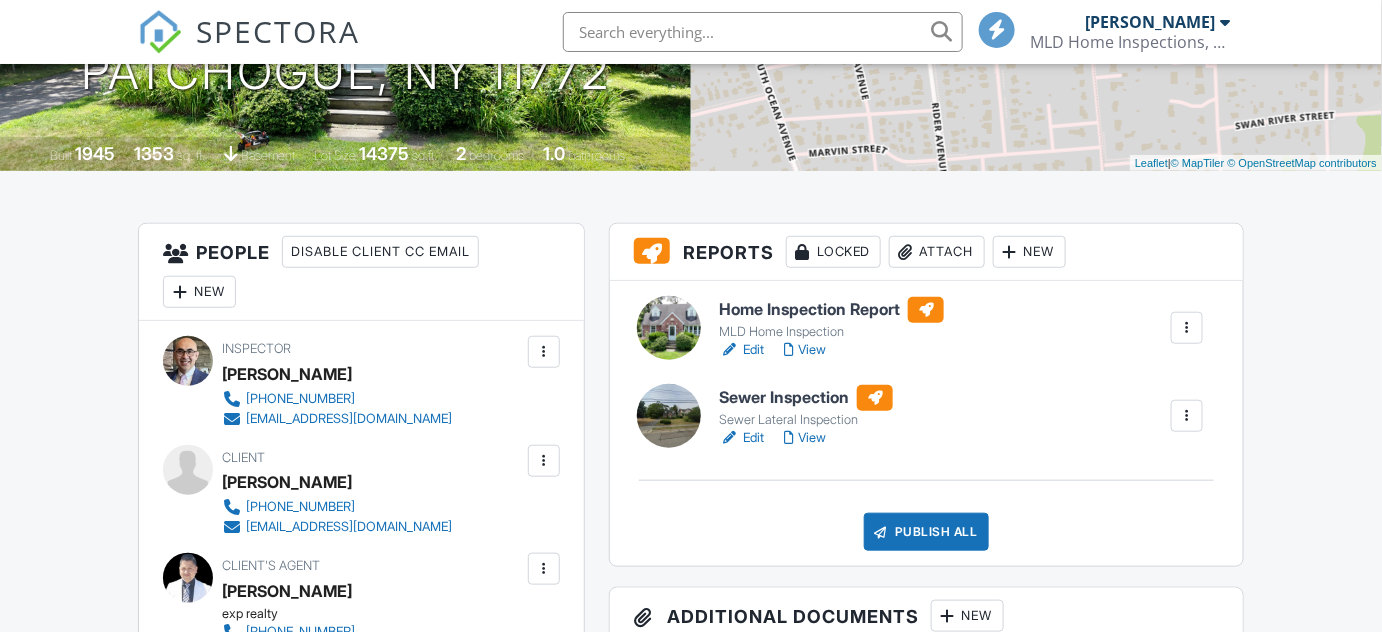 scroll, scrollTop: 818, scrollLeft: 0, axis: vertical 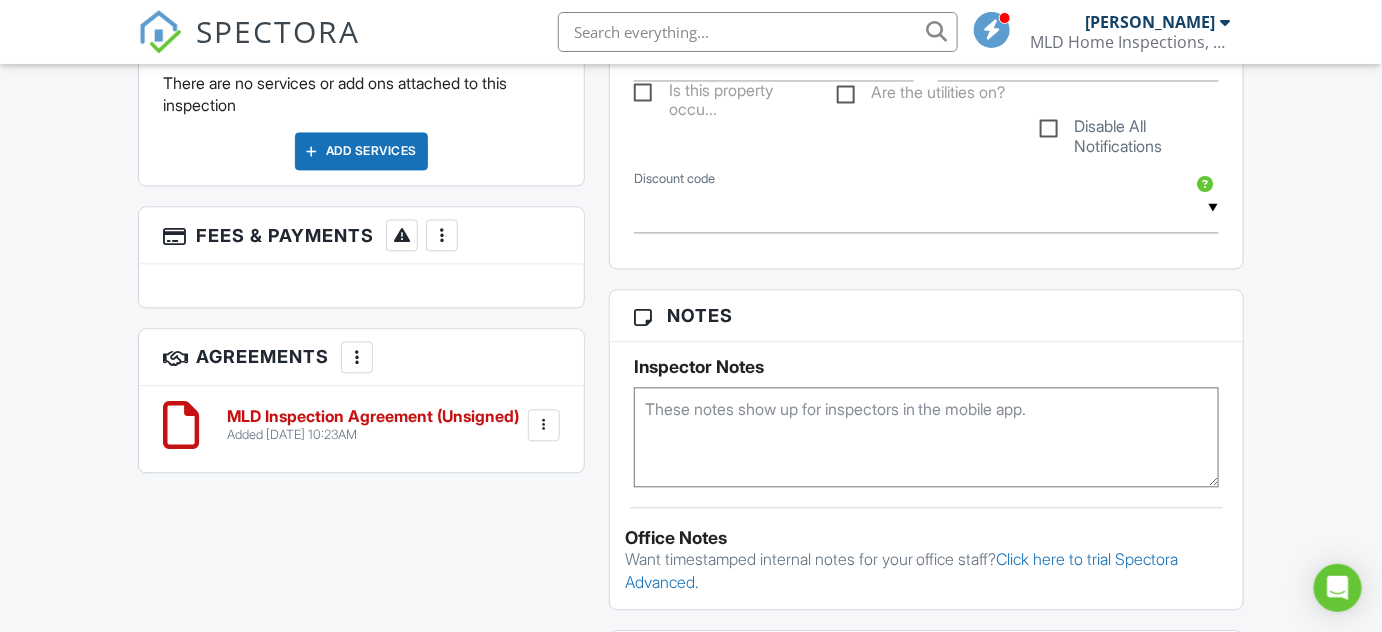 click at bounding box center (544, 425) 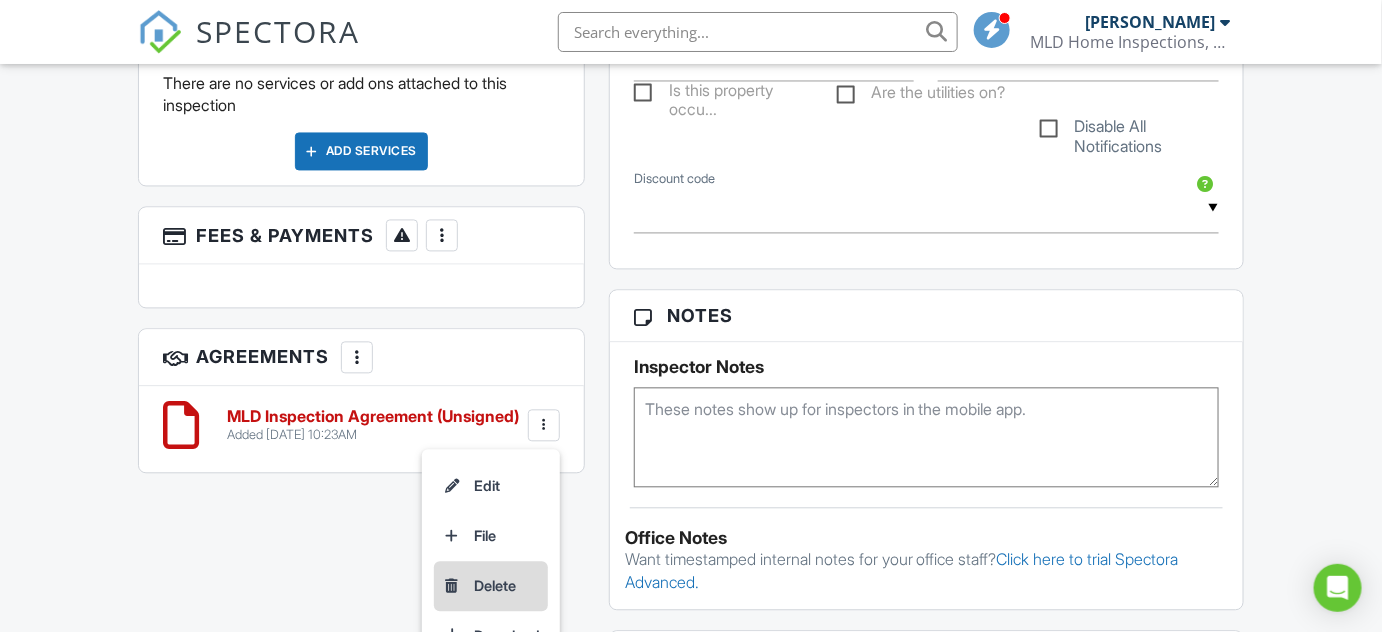 click on "Delete" at bounding box center (491, 586) 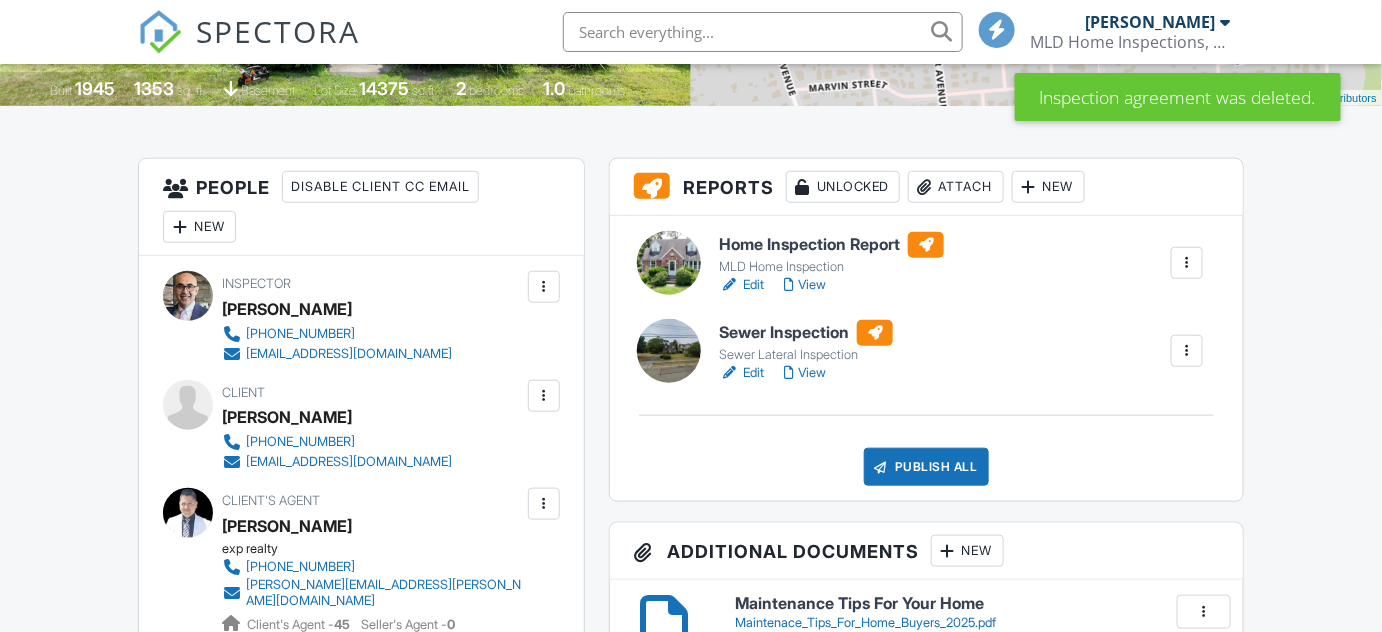 scroll, scrollTop: 454, scrollLeft: 0, axis: vertical 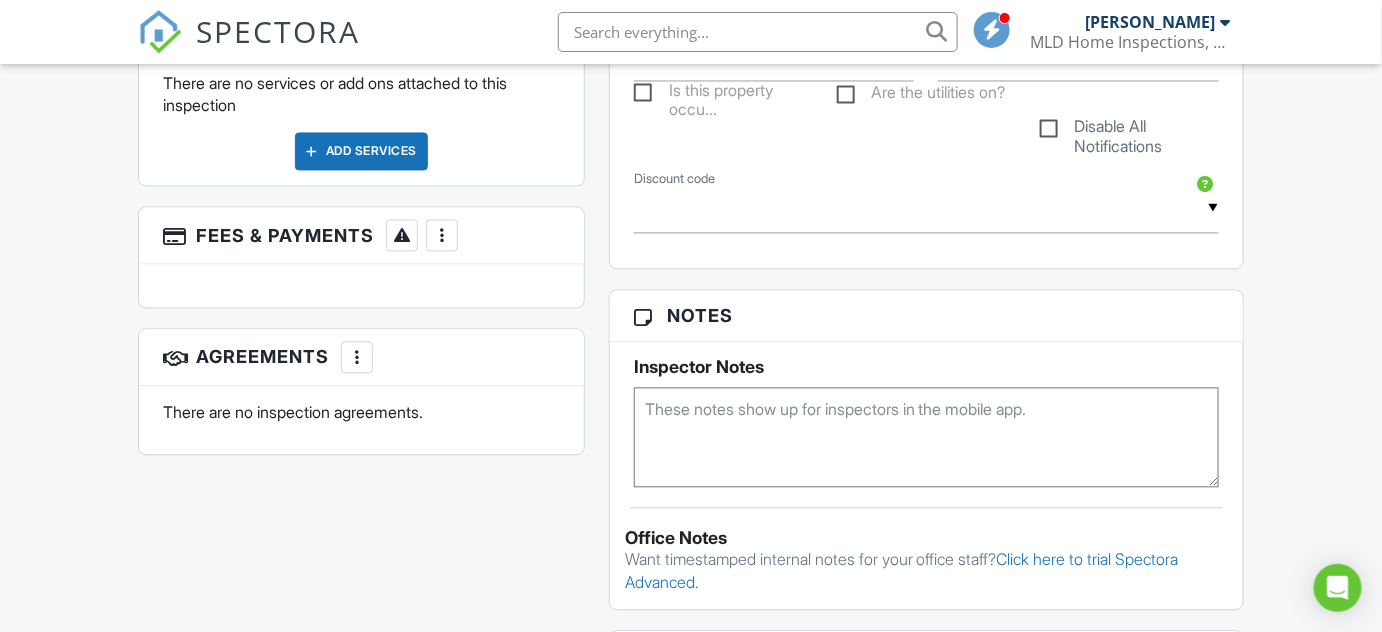 click at bounding box center (357, 357) 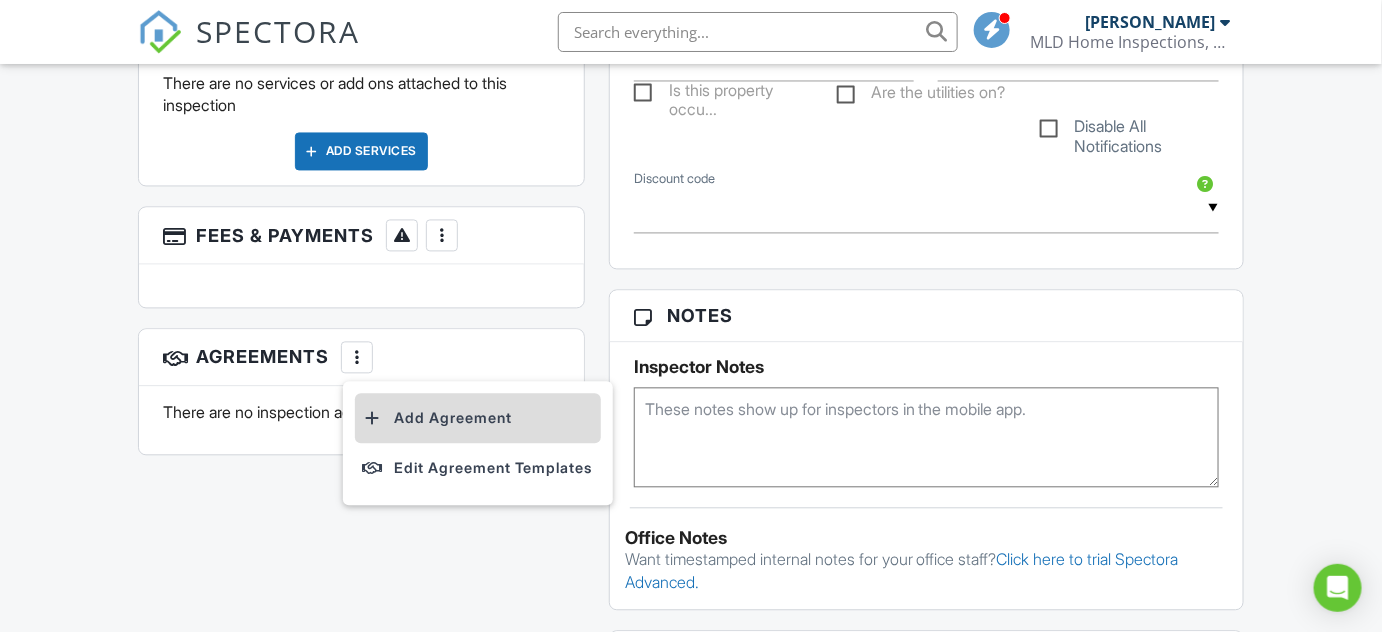 click on "Add Agreement" at bounding box center [478, 418] 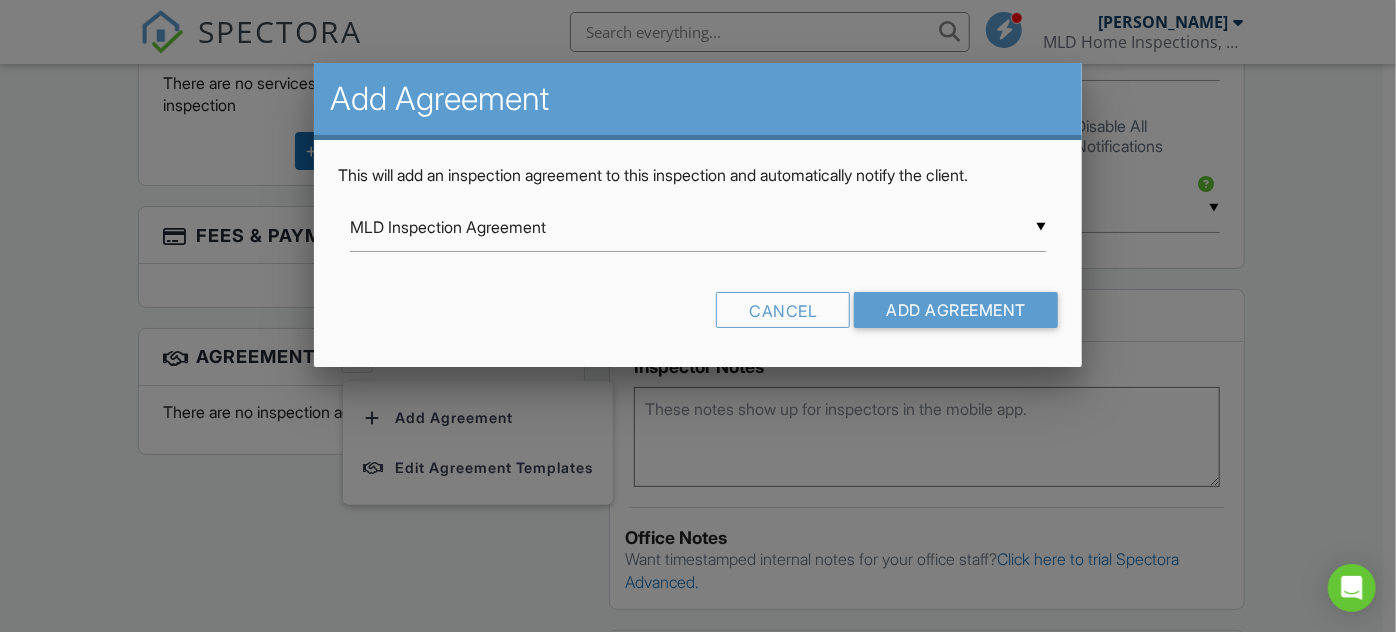 click on "▼ MLD Inspection Agreement MLD Inspection Agreement Home Inspection & Sewer Inspection MLD Inspection Agreement
Home Inspection & Sewer Inspection" at bounding box center [698, 227] 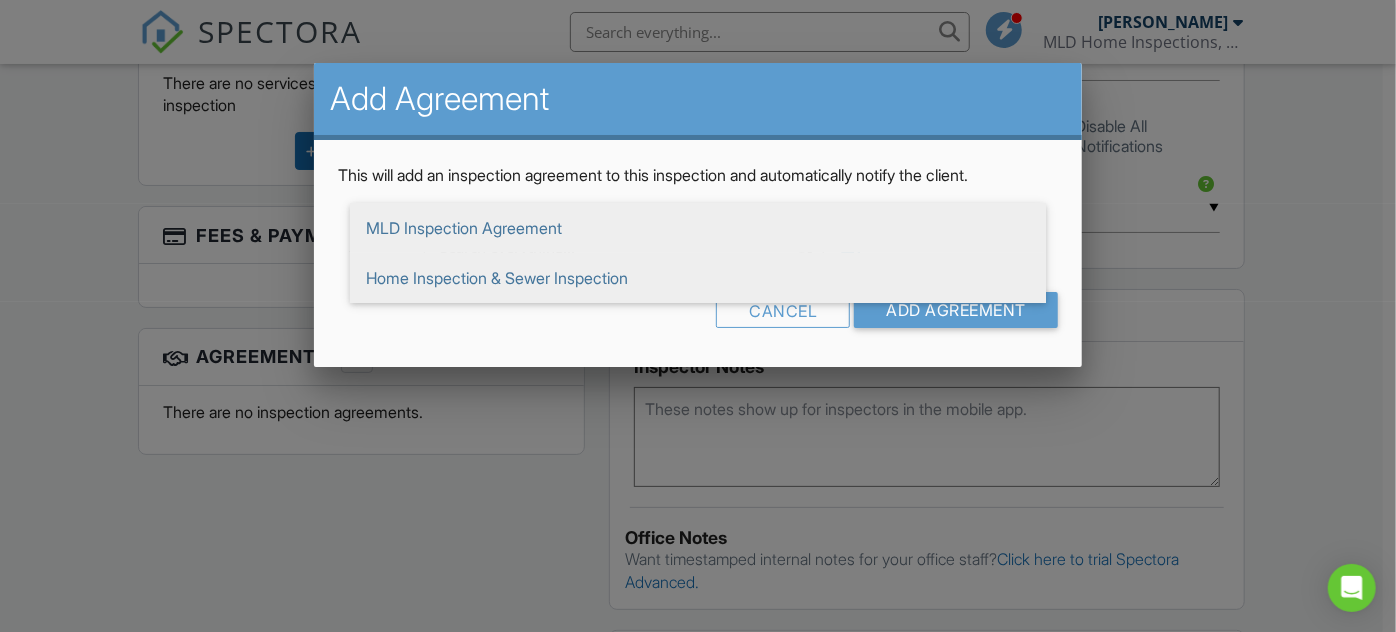 click on "Home Inspection & Sewer Inspection" at bounding box center (698, 278) 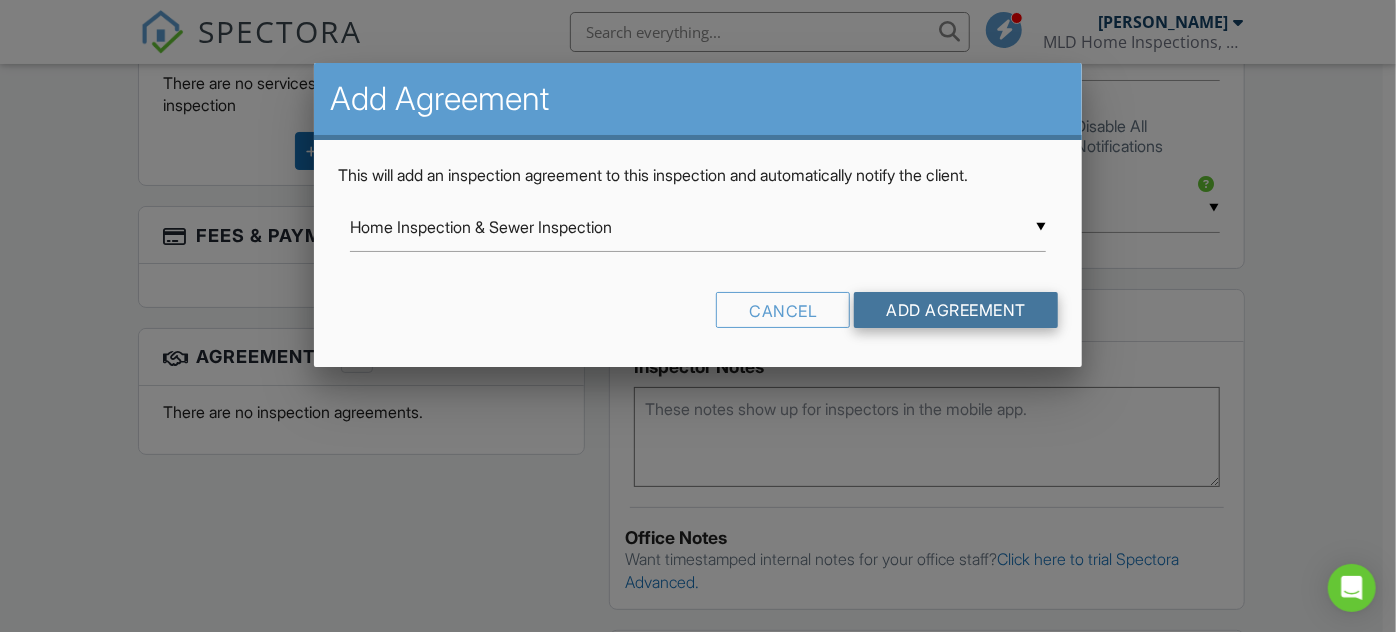 click on "Add Agreement" at bounding box center [956, 310] 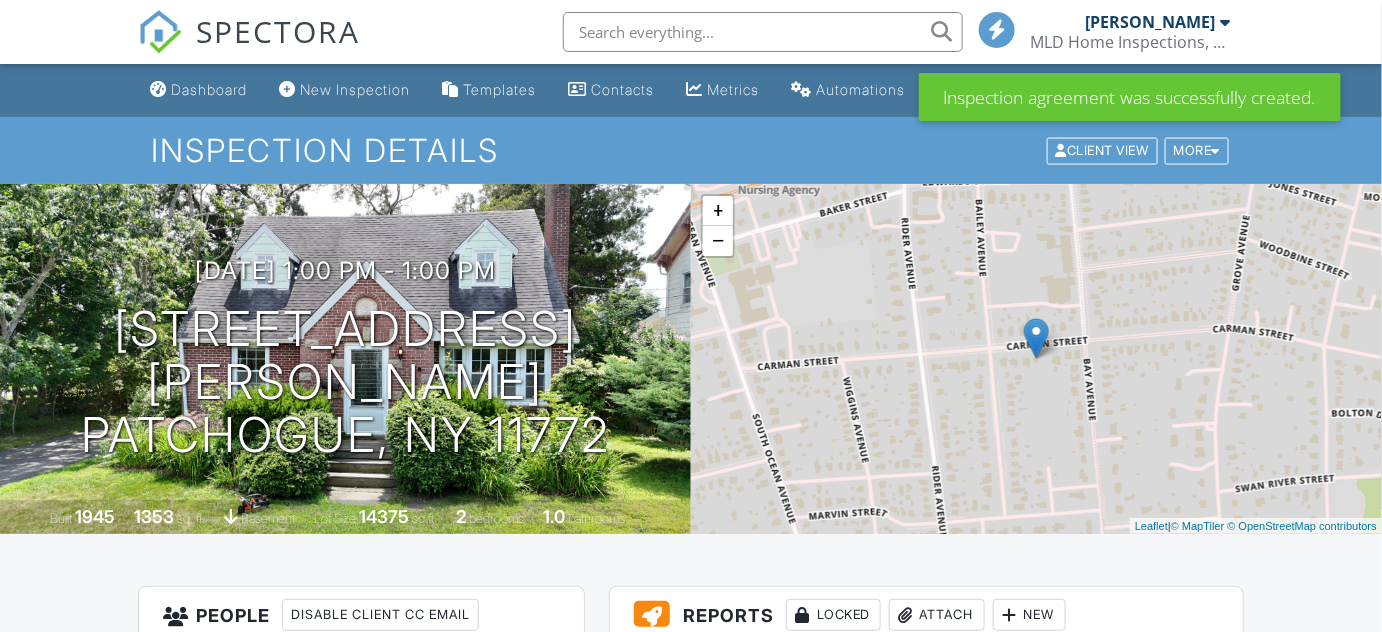 scroll, scrollTop: 454, scrollLeft: 0, axis: vertical 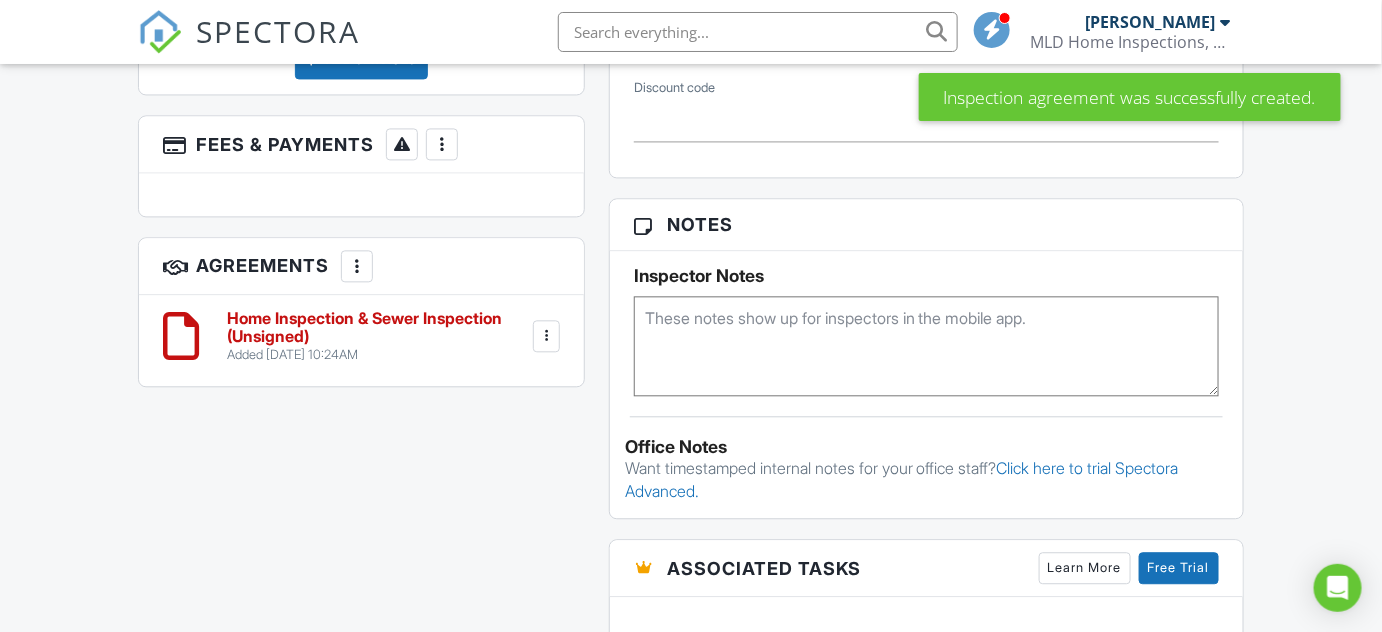 click at bounding box center [546, 336] 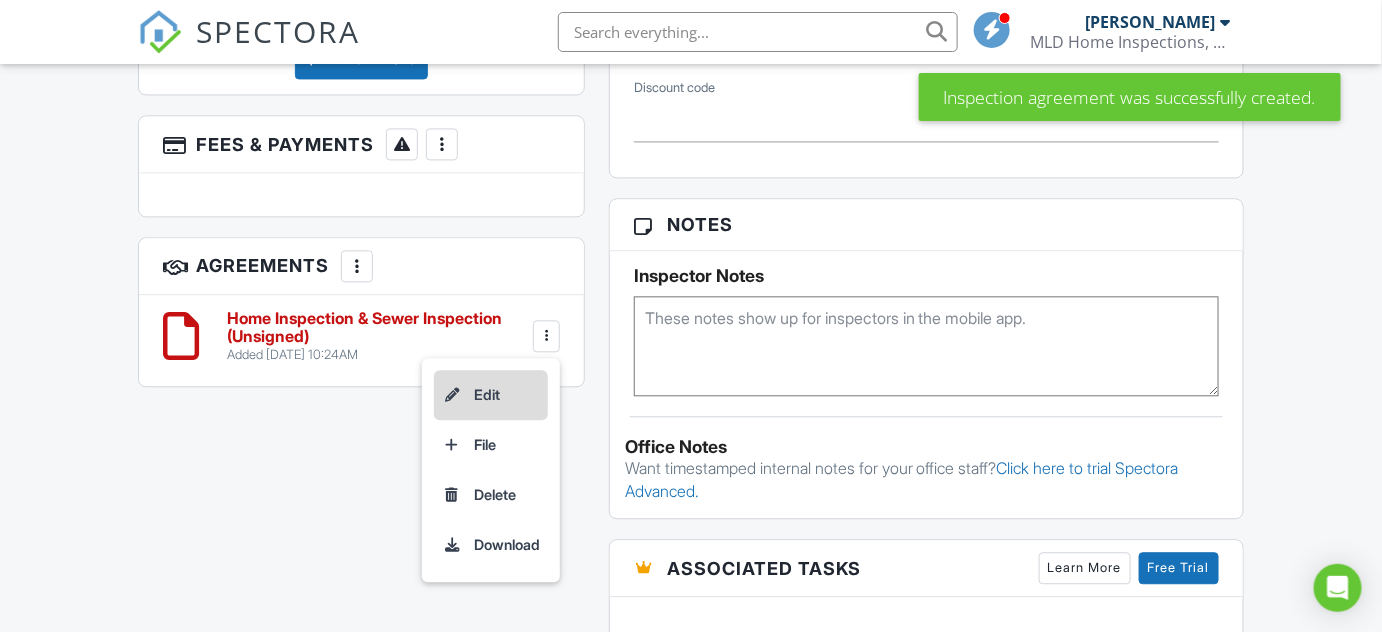 click on "Edit" at bounding box center [491, 395] 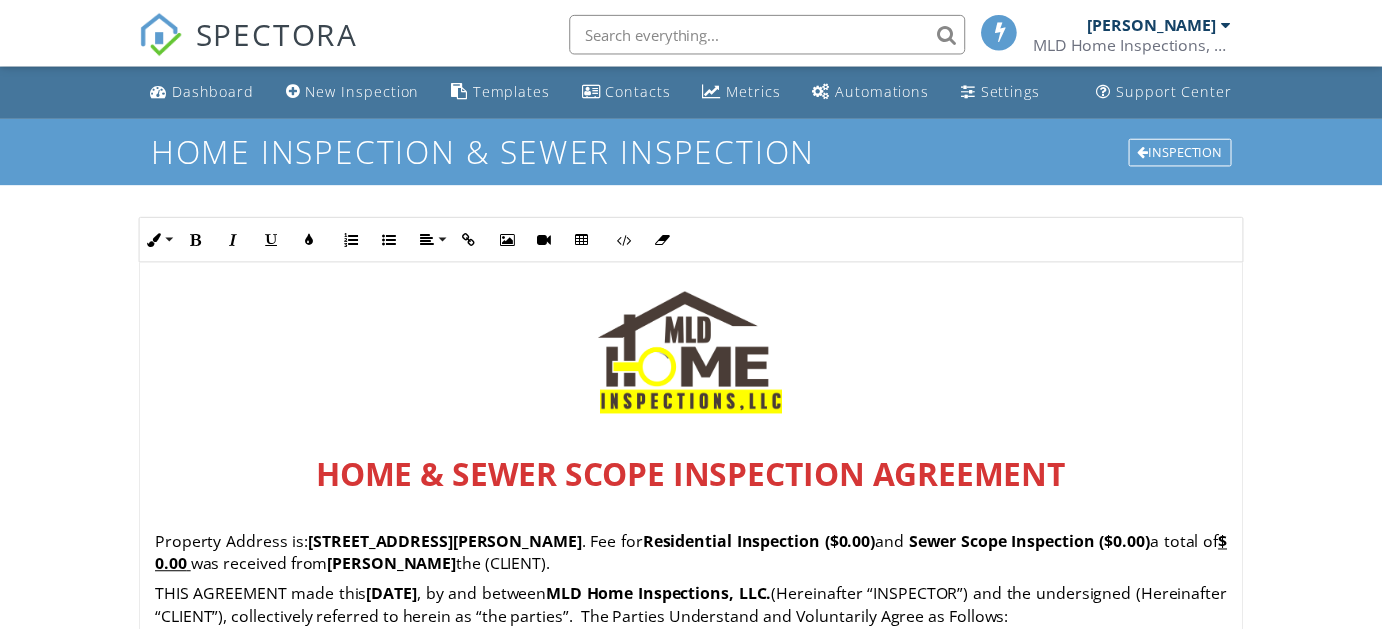 scroll, scrollTop: 0, scrollLeft: 0, axis: both 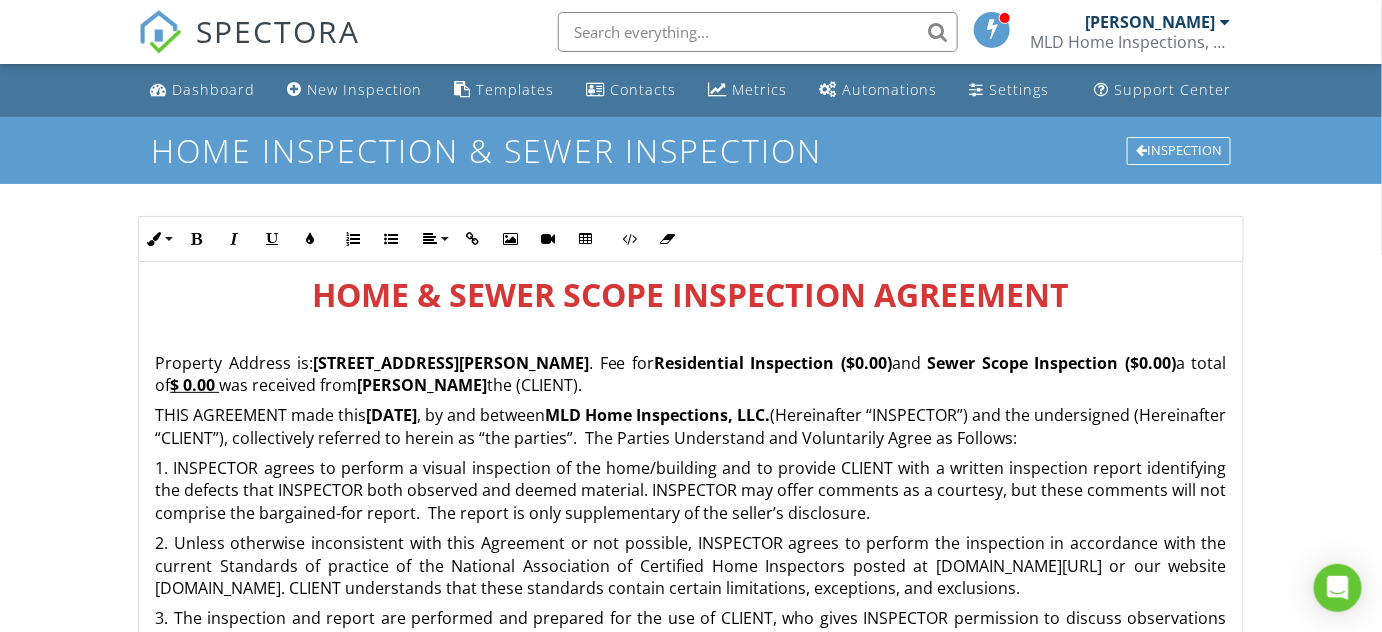 click on "Residential Inspection ($0.00)" at bounding box center (773, 363) 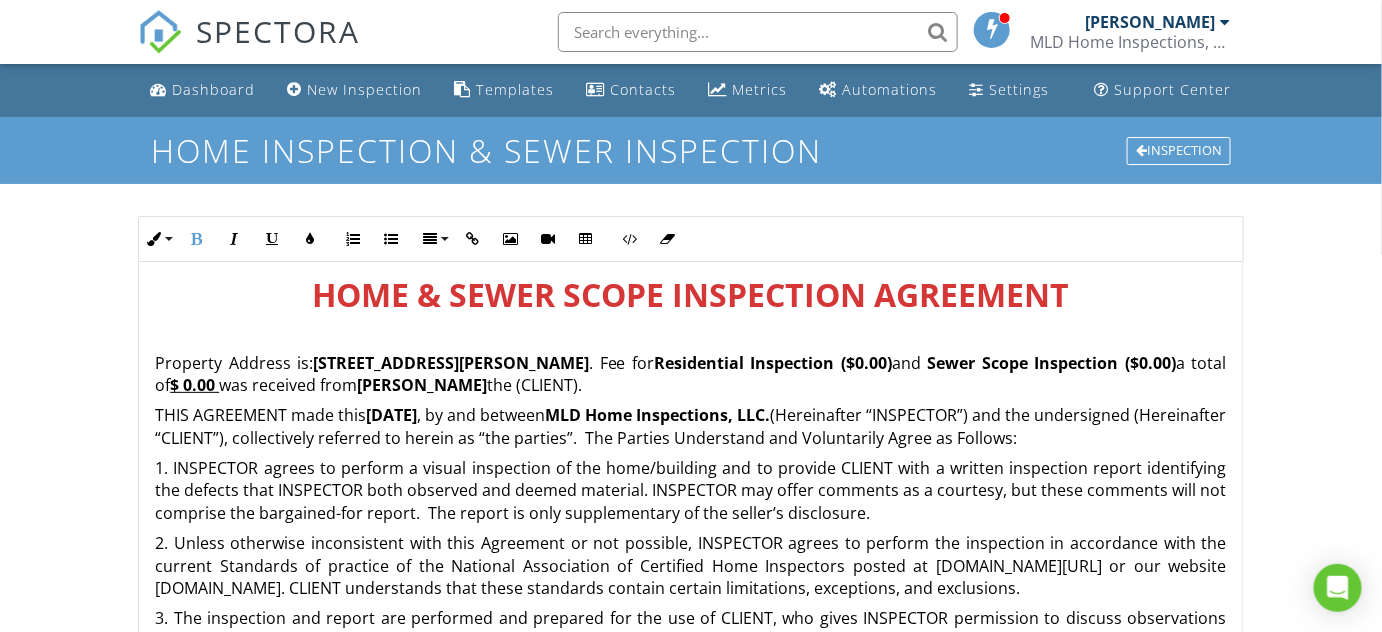 type 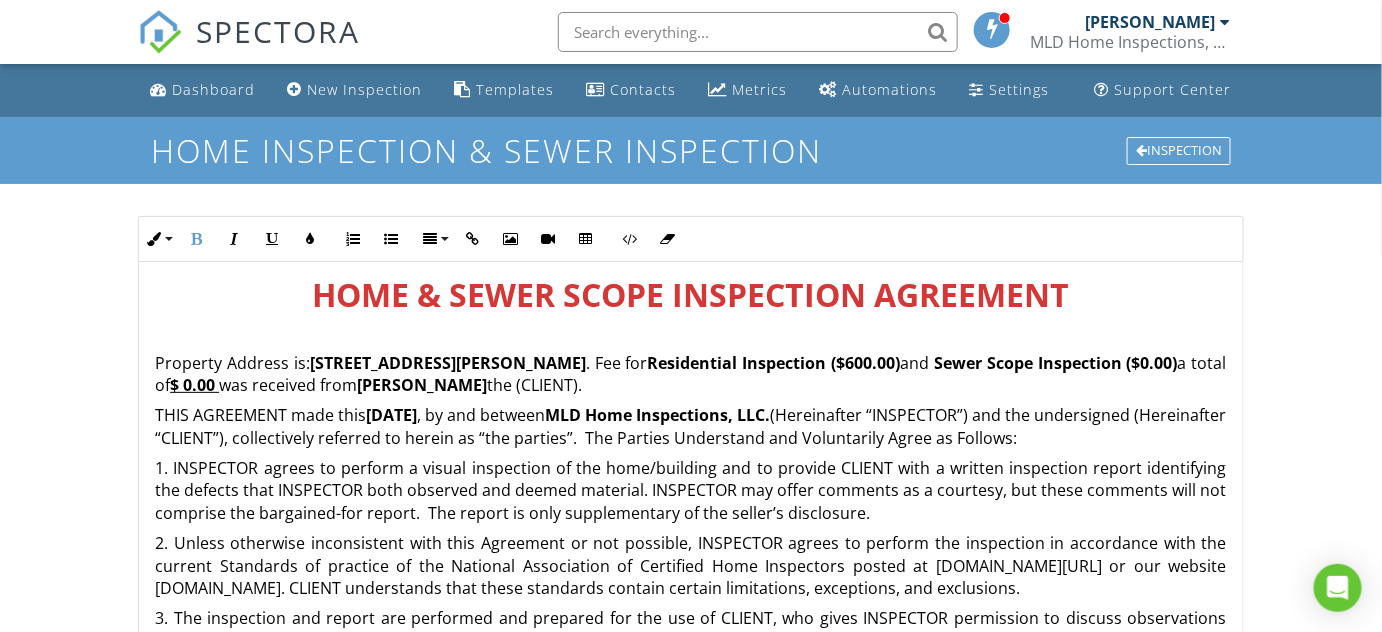click on "Sewer Scope Inspection ($0.00)" at bounding box center (1056, 363) 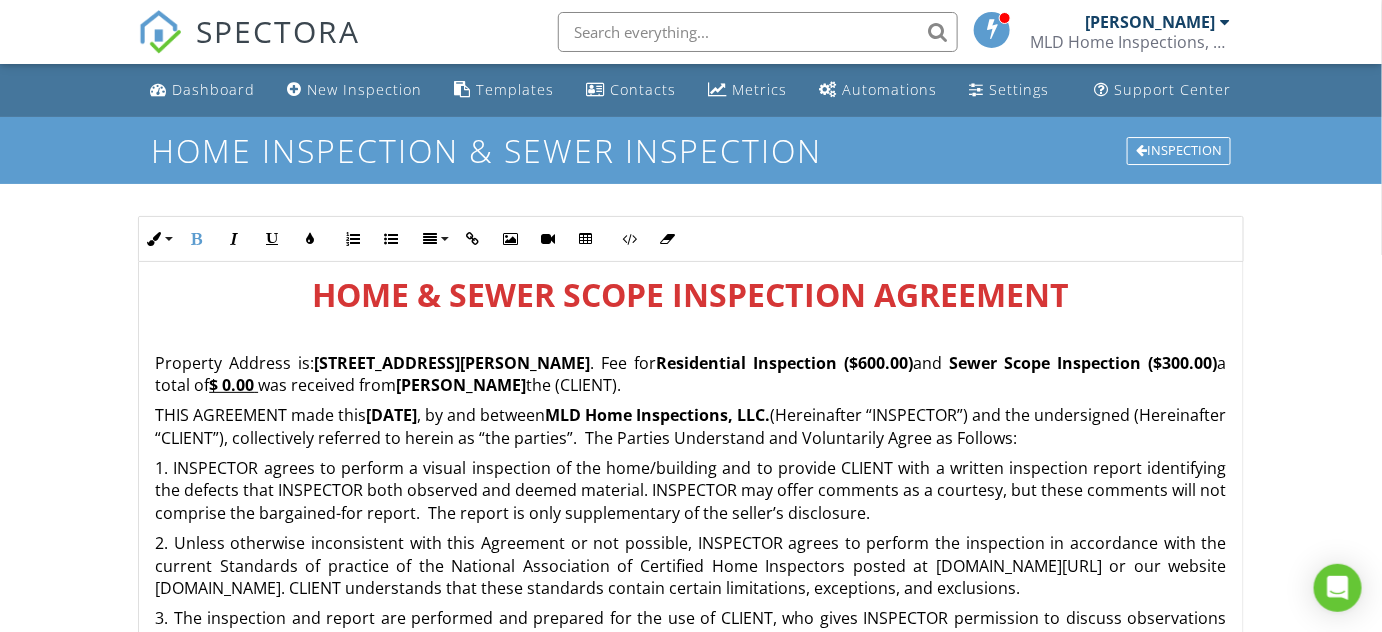 click on "$ 0.00" at bounding box center (231, 385) 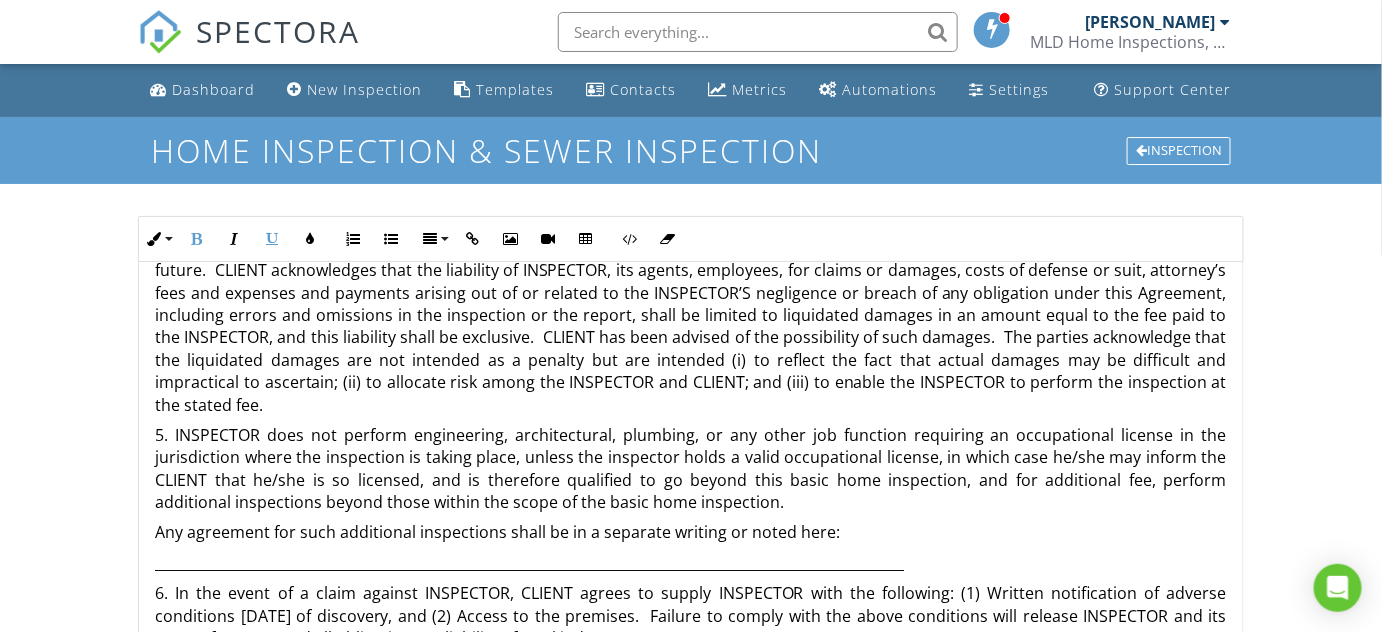 scroll, scrollTop: 727, scrollLeft: 0, axis: vertical 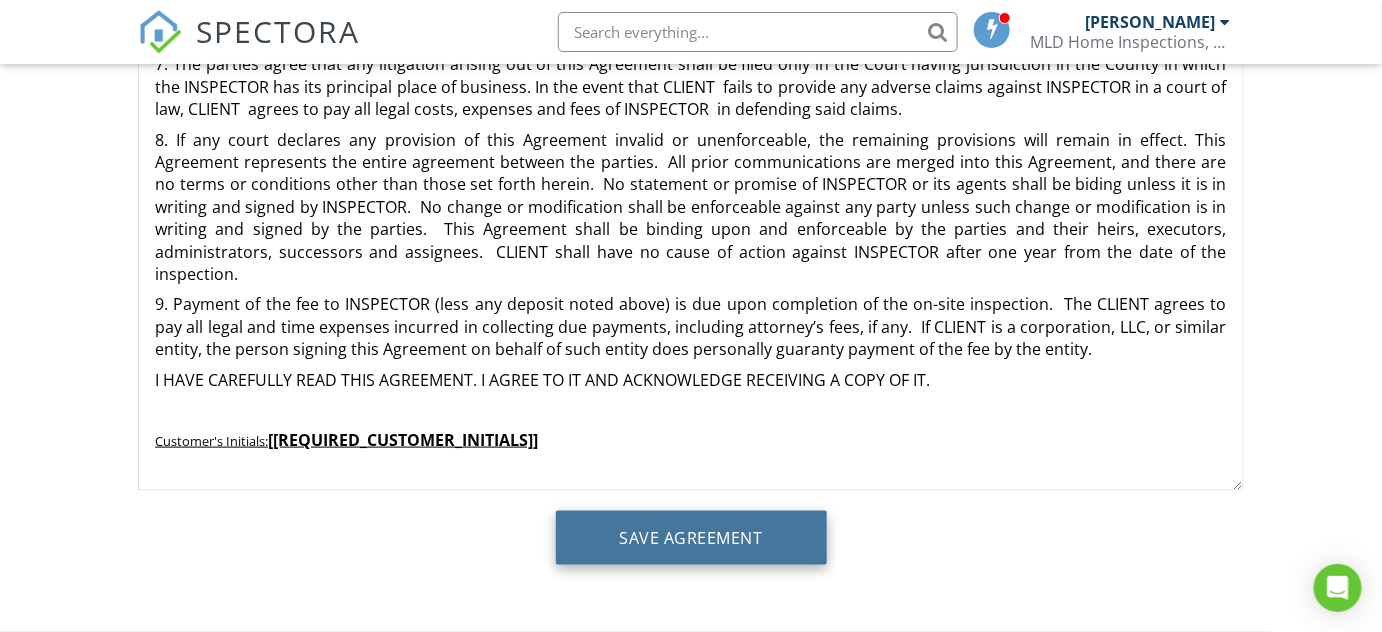 click on "Save Agreement" at bounding box center [691, 538] 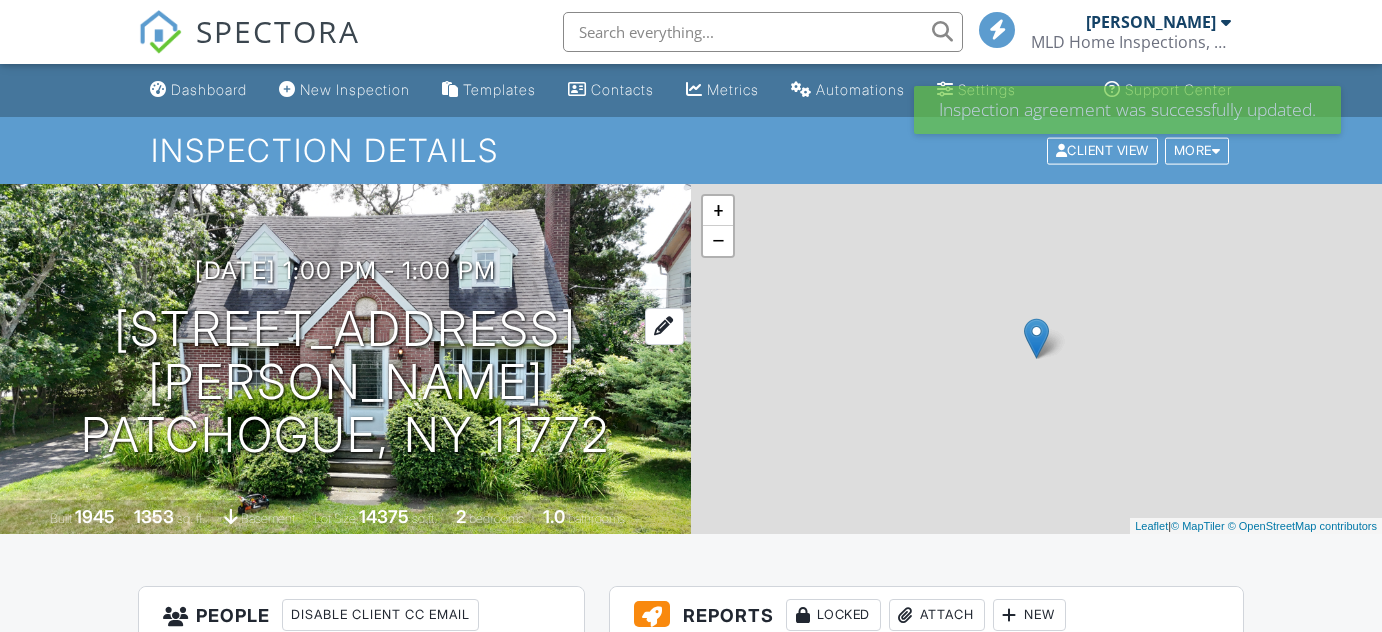 scroll, scrollTop: 0, scrollLeft: 0, axis: both 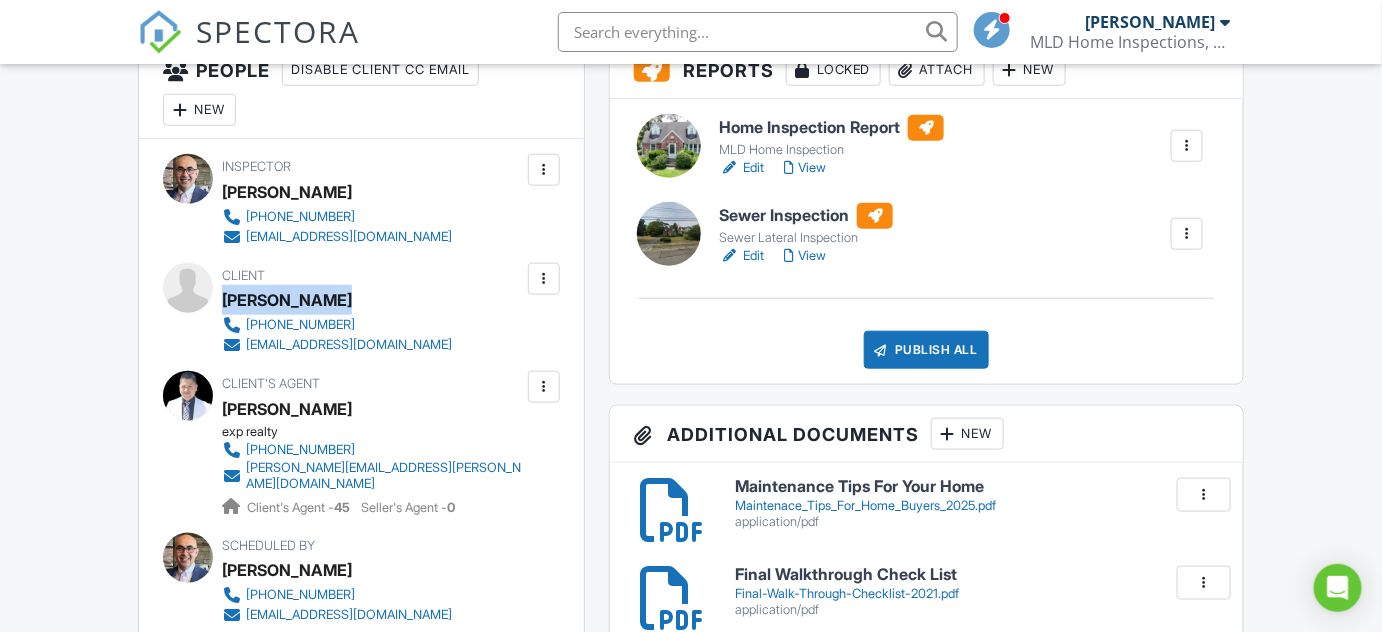 drag, startPoint x: 336, startPoint y: 301, endPoint x: 226, endPoint y: 300, distance: 110.00455 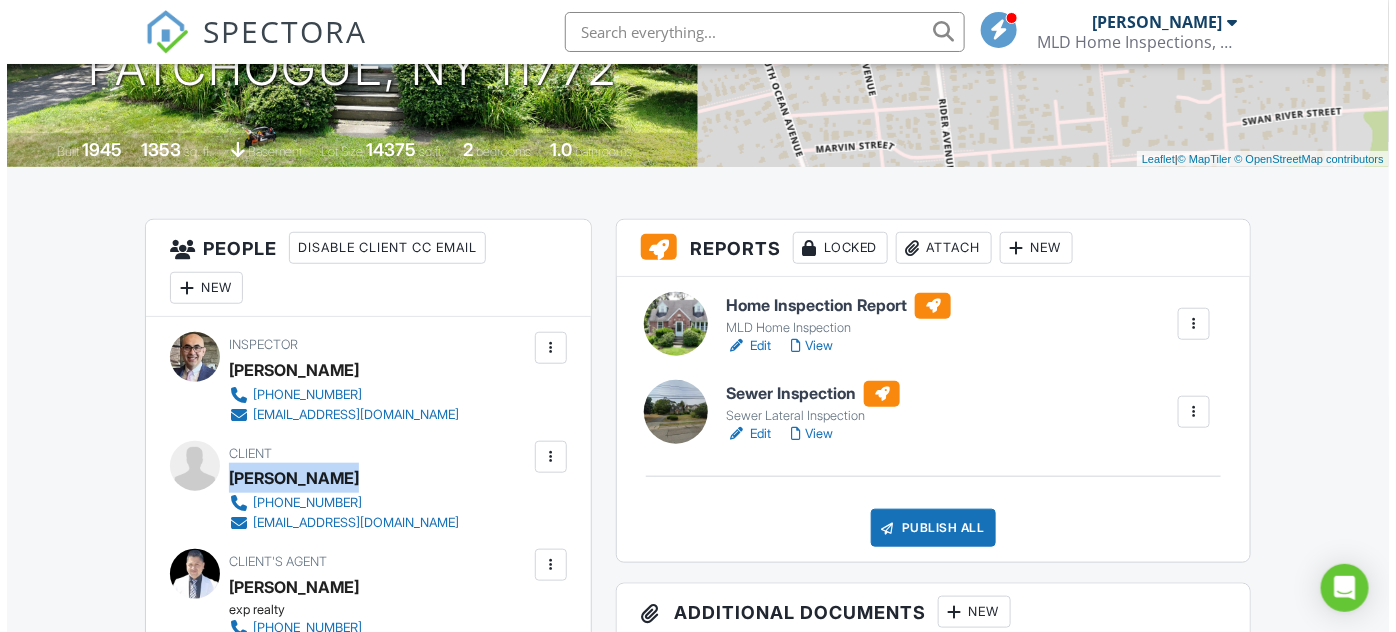 scroll, scrollTop: 363, scrollLeft: 0, axis: vertical 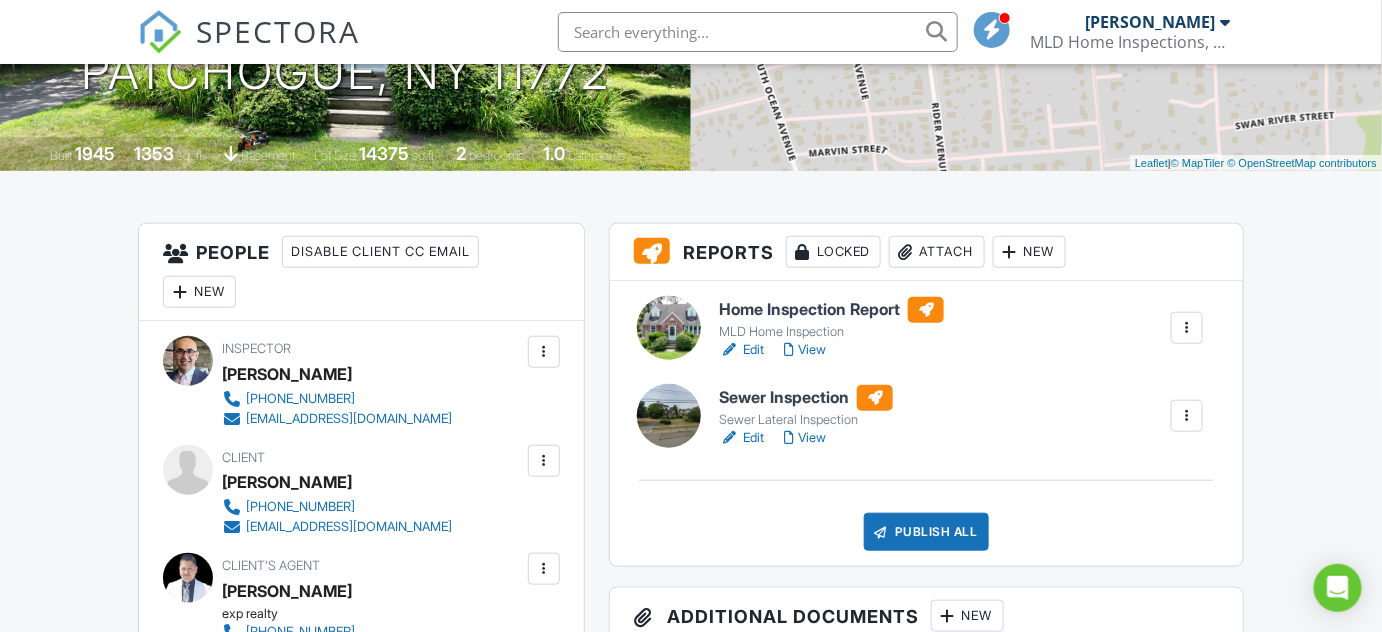 click on "Attach" at bounding box center (937, 252) 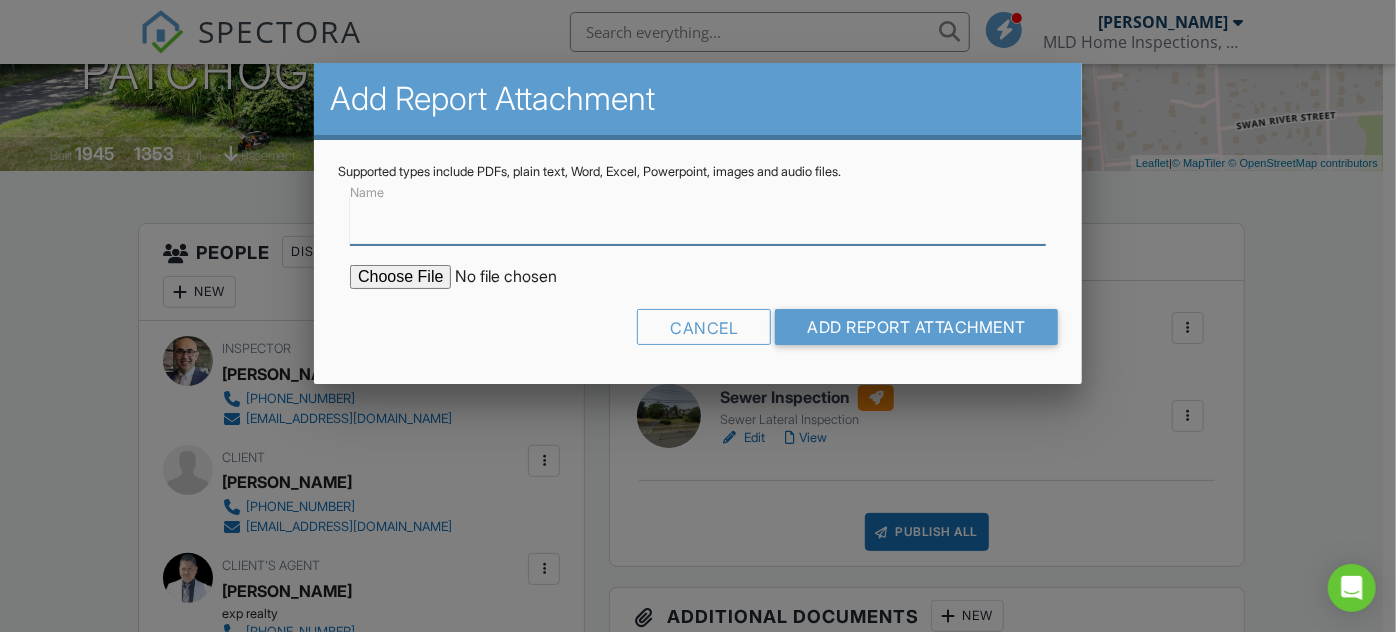click on "Name" at bounding box center (698, 220) 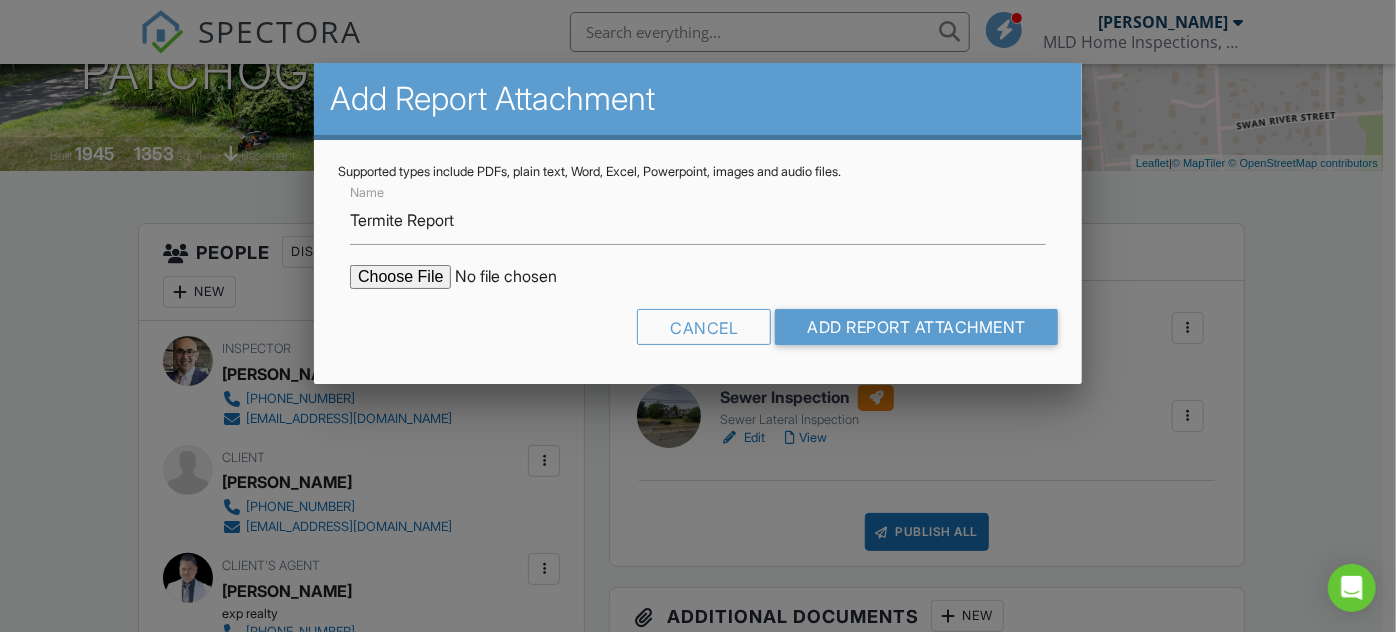 click at bounding box center [520, 277] 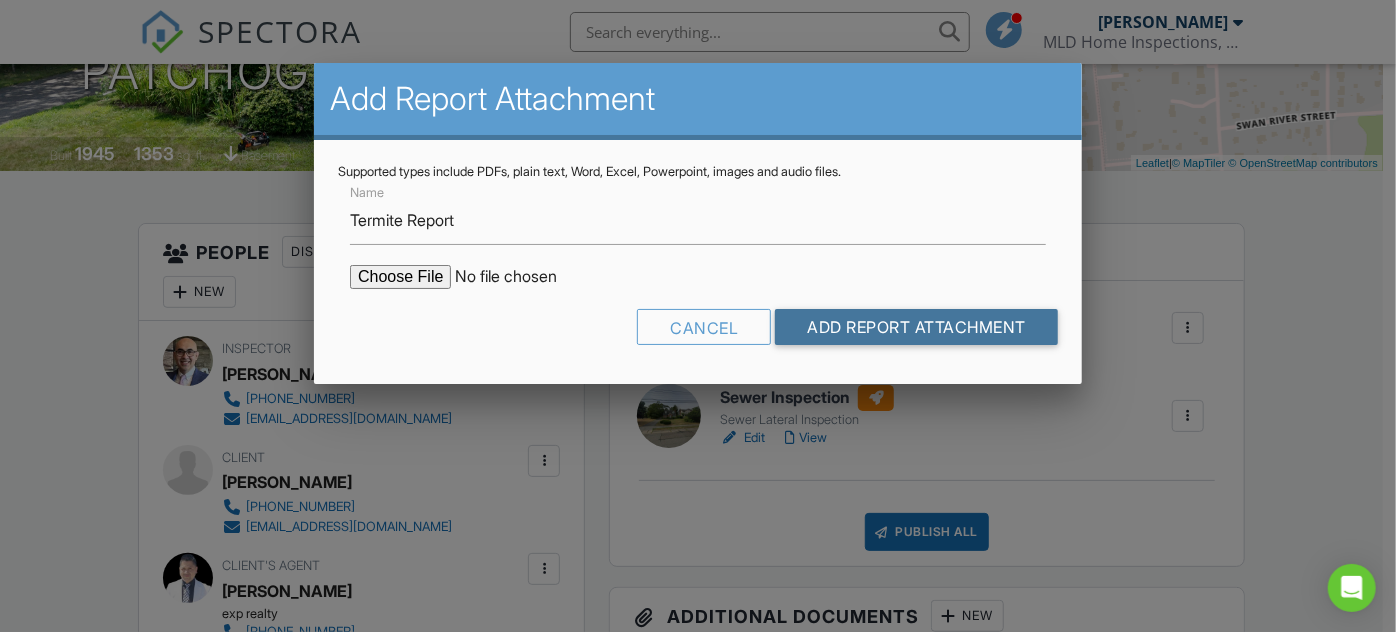 drag, startPoint x: 994, startPoint y: 331, endPoint x: 1186, endPoint y: 315, distance: 192.66551 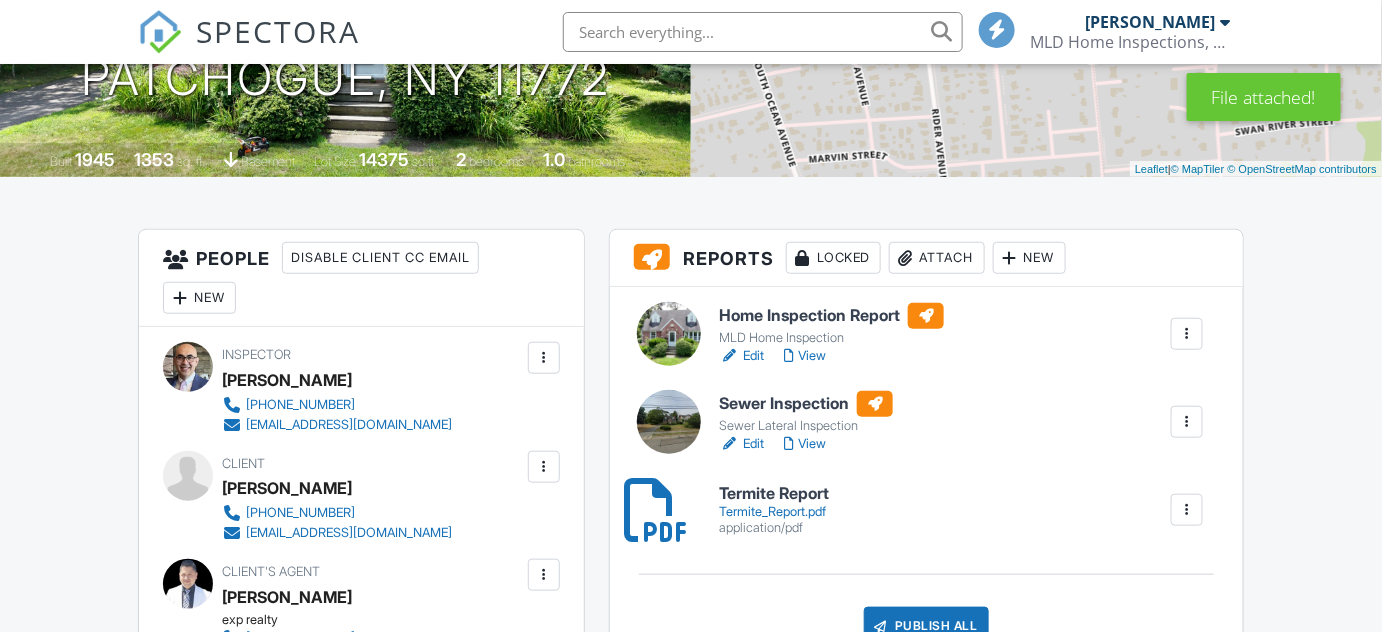 scroll, scrollTop: 909, scrollLeft: 0, axis: vertical 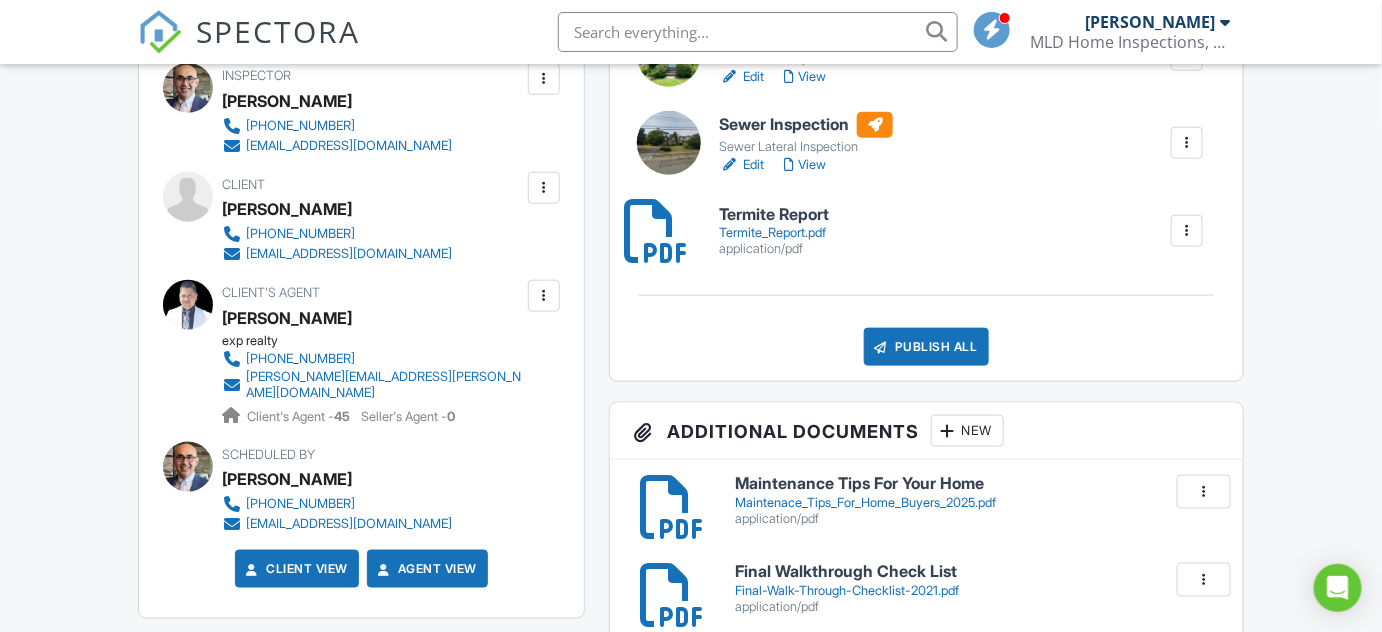 click on "Edit" at bounding box center [741, 165] 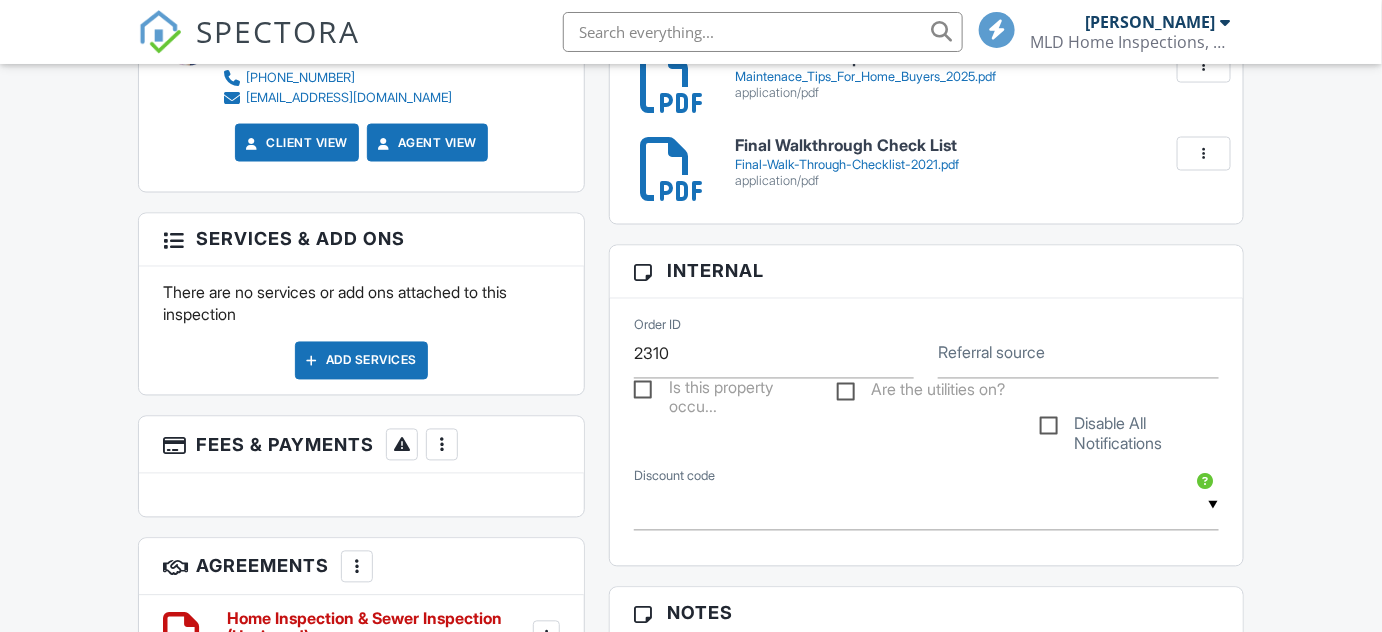 scroll, scrollTop: 0, scrollLeft: 0, axis: both 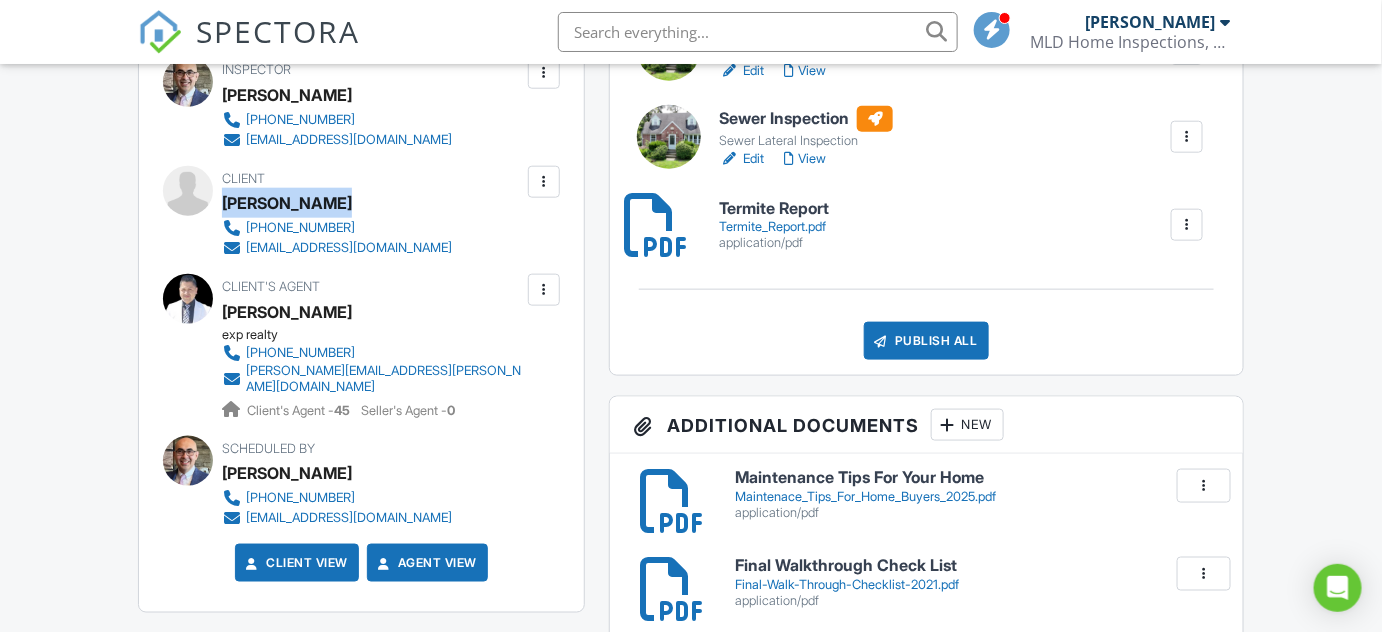 drag, startPoint x: 349, startPoint y: 204, endPoint x: 224, endPoint y: 203, distance: 125.004 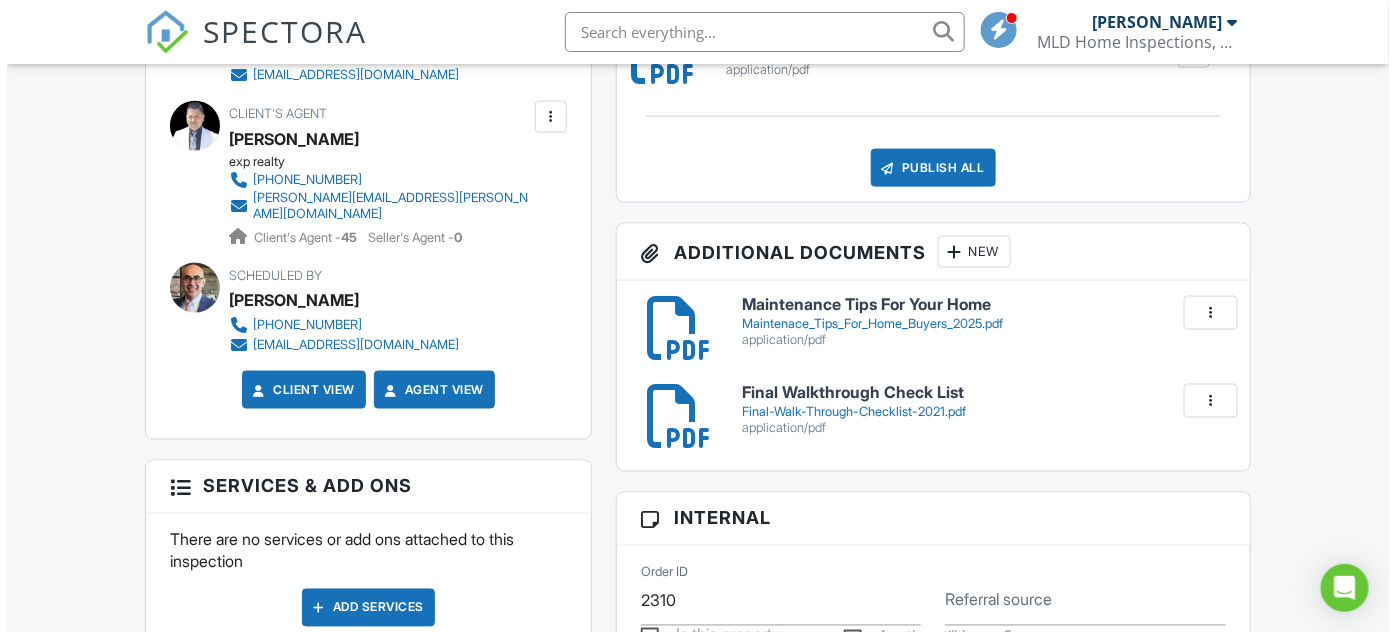 scroll, scrollTop: 824, scrollLeft: 0, axis: vertical 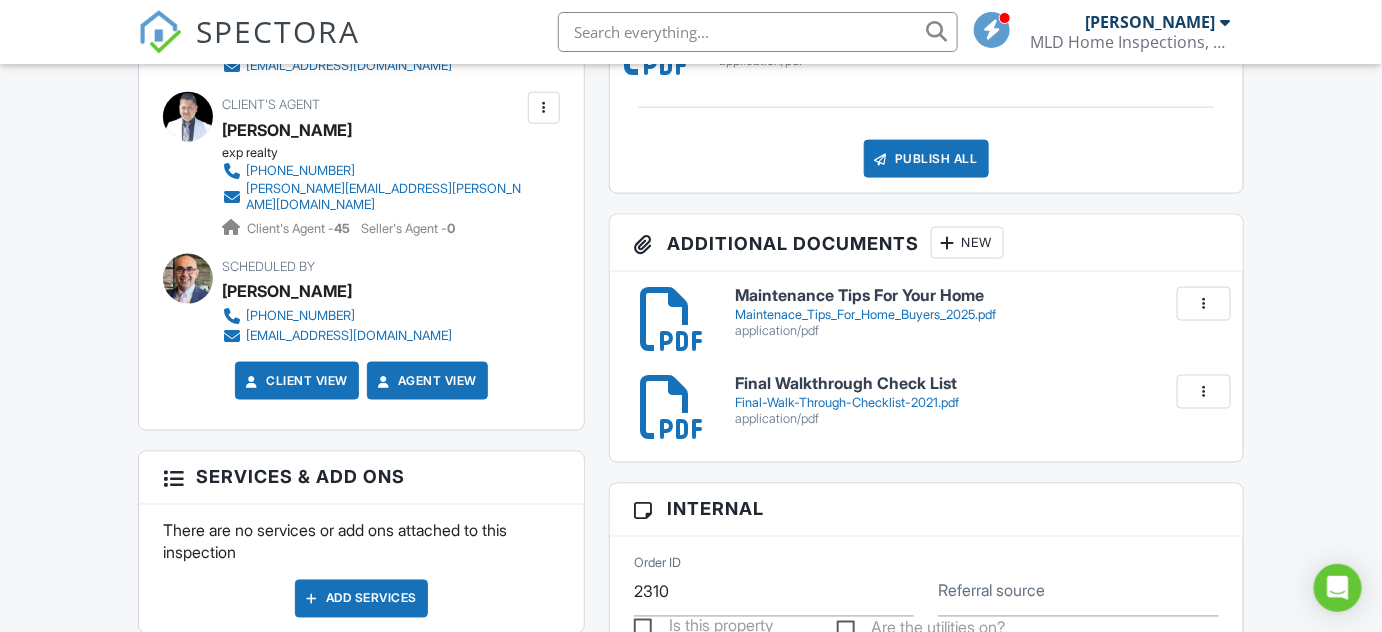 click on "New" at bounding box center [967, 243] 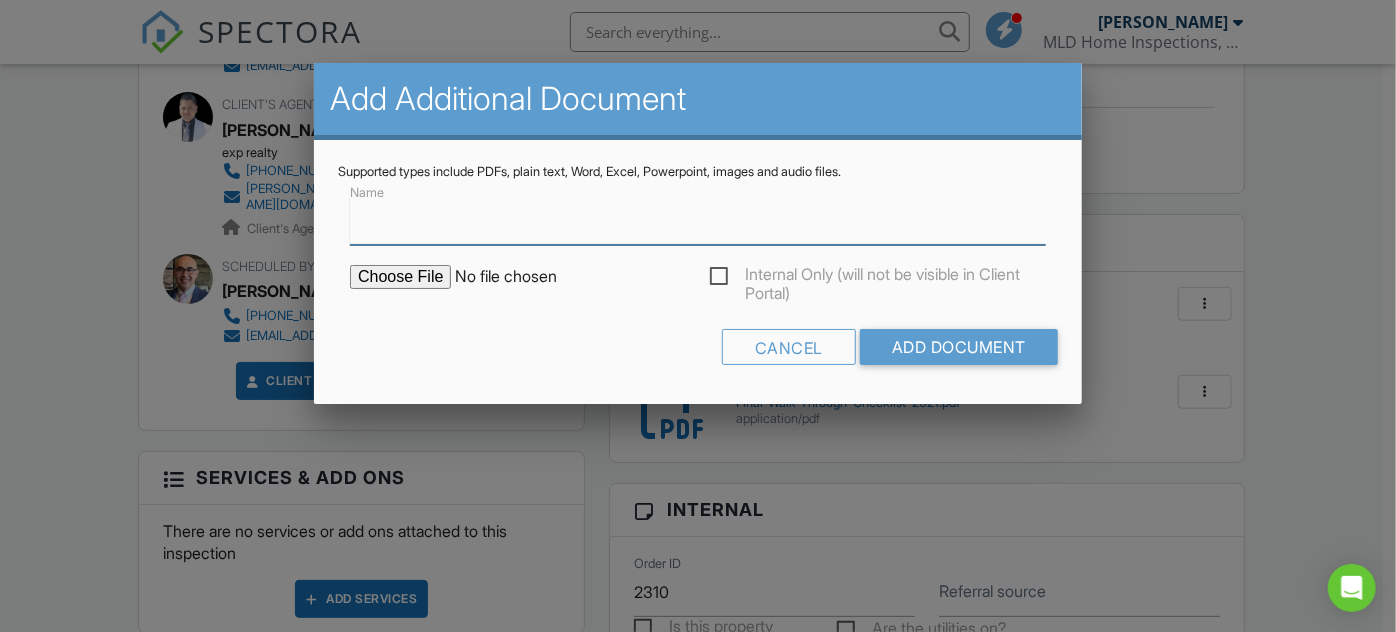 click on "Name" at bounding box center (698, 220) 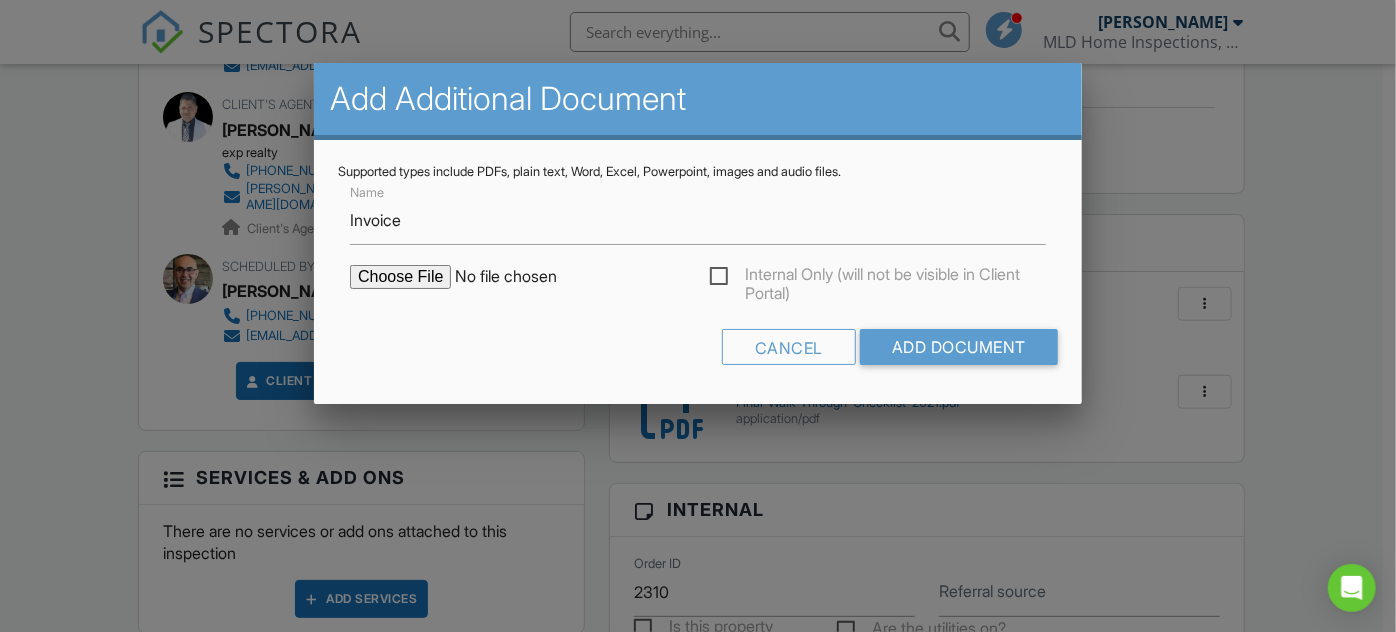 click at bounding box center [520, 277] 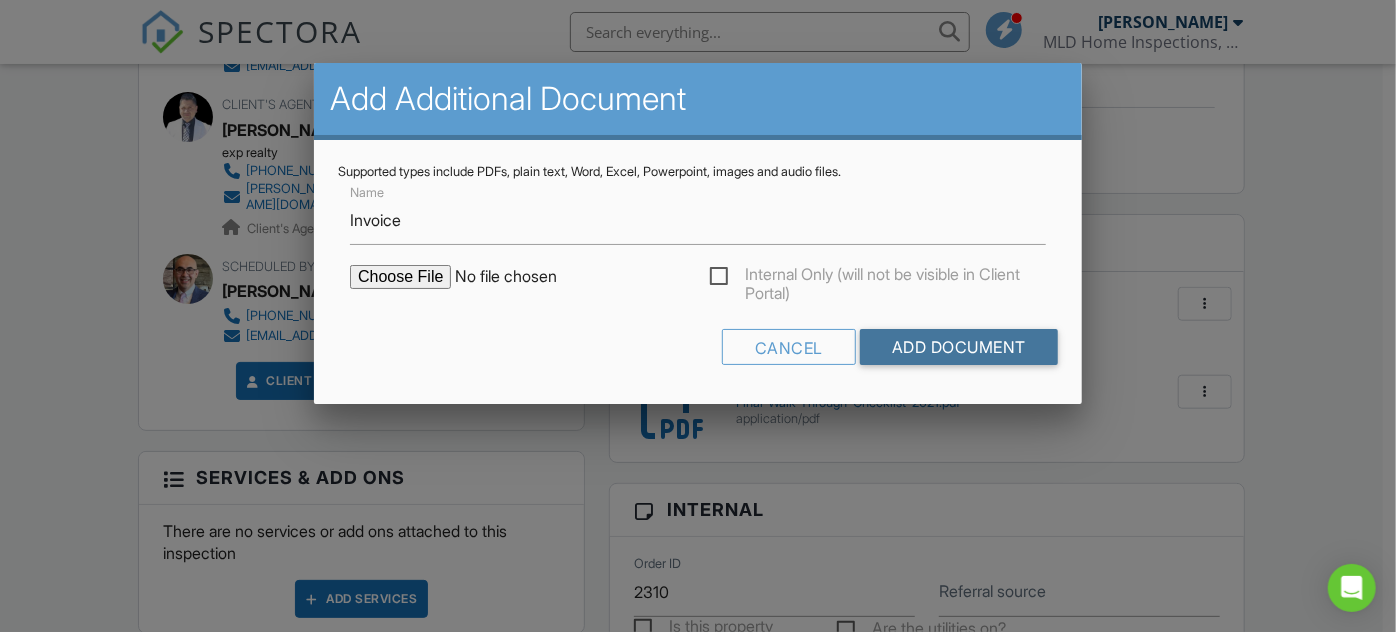 drag, startPoint x: 1002, startPoint y: 348, endPoint x: 1040, endPoint y: 348, distance: 38 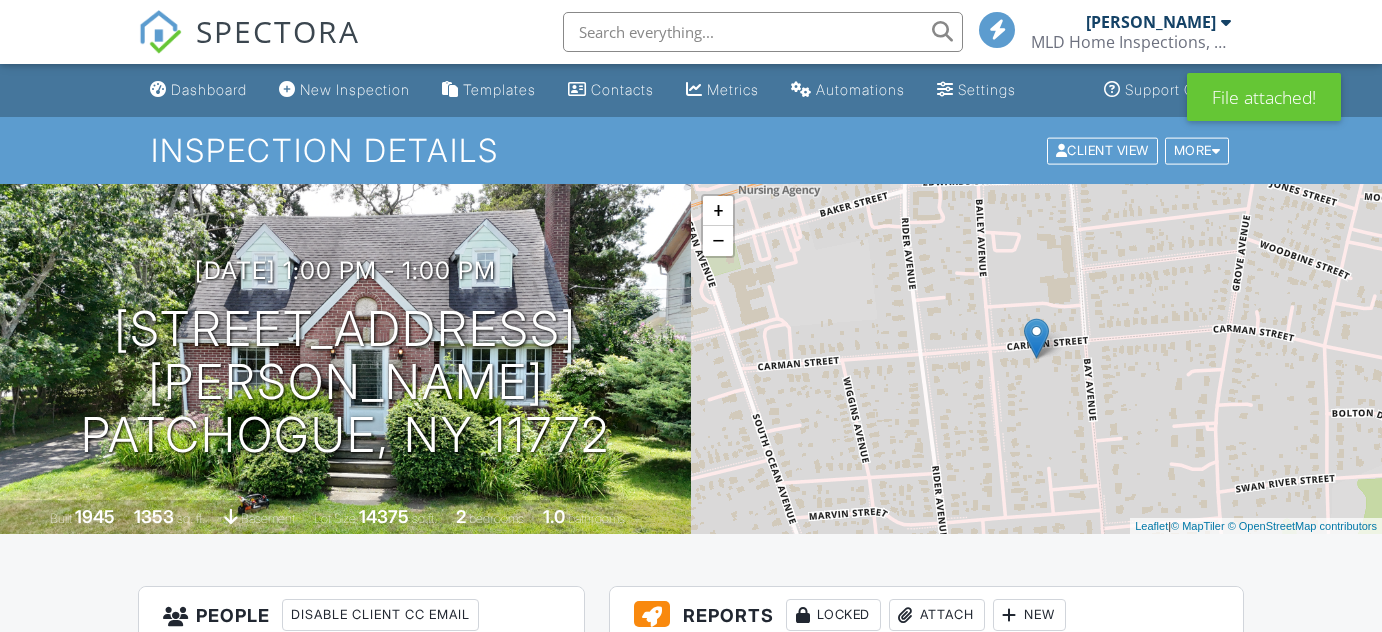 scroll, scrollTop: 0, scrollLeft: 0, axis: both 